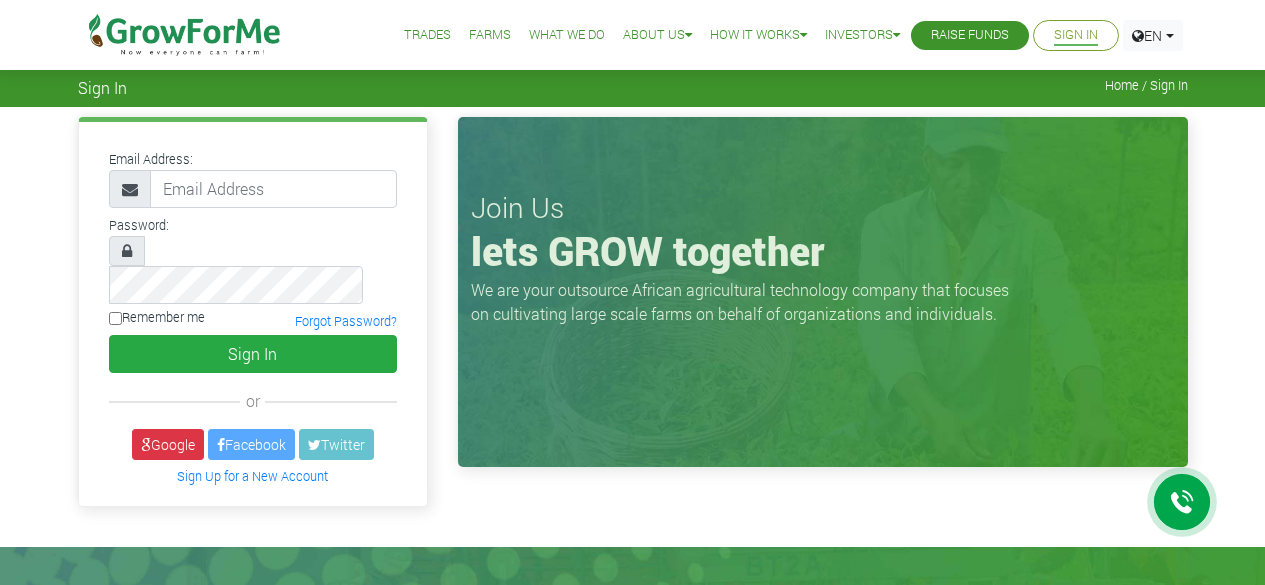 scroll, scrollTop: 0, scrollLeft: 0, axis: both 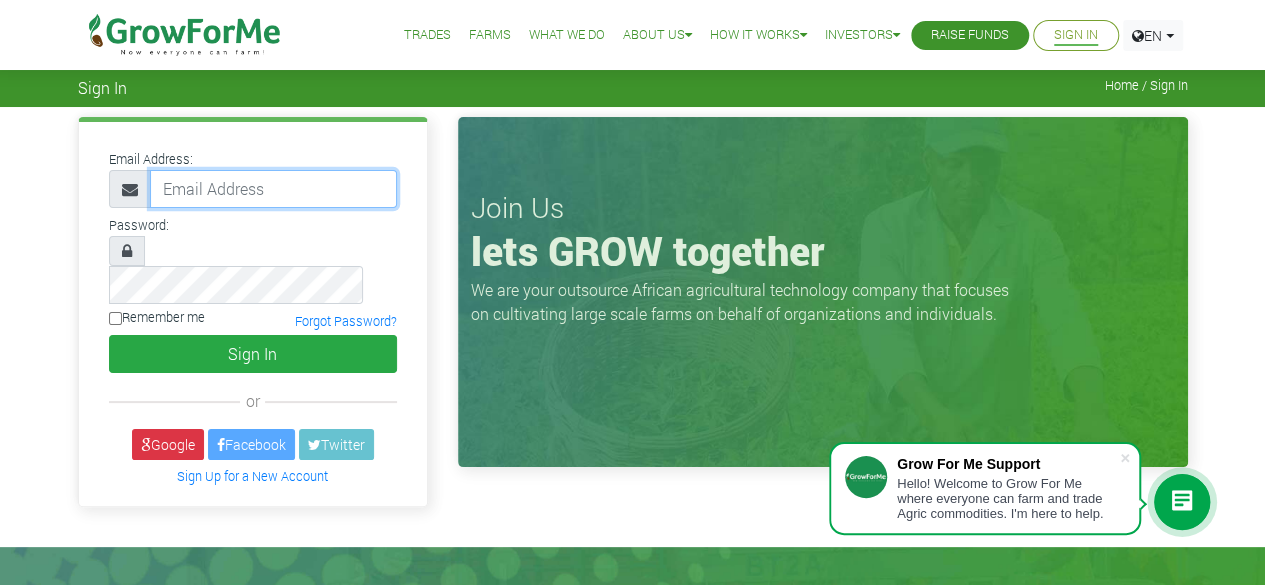 type on "50000" 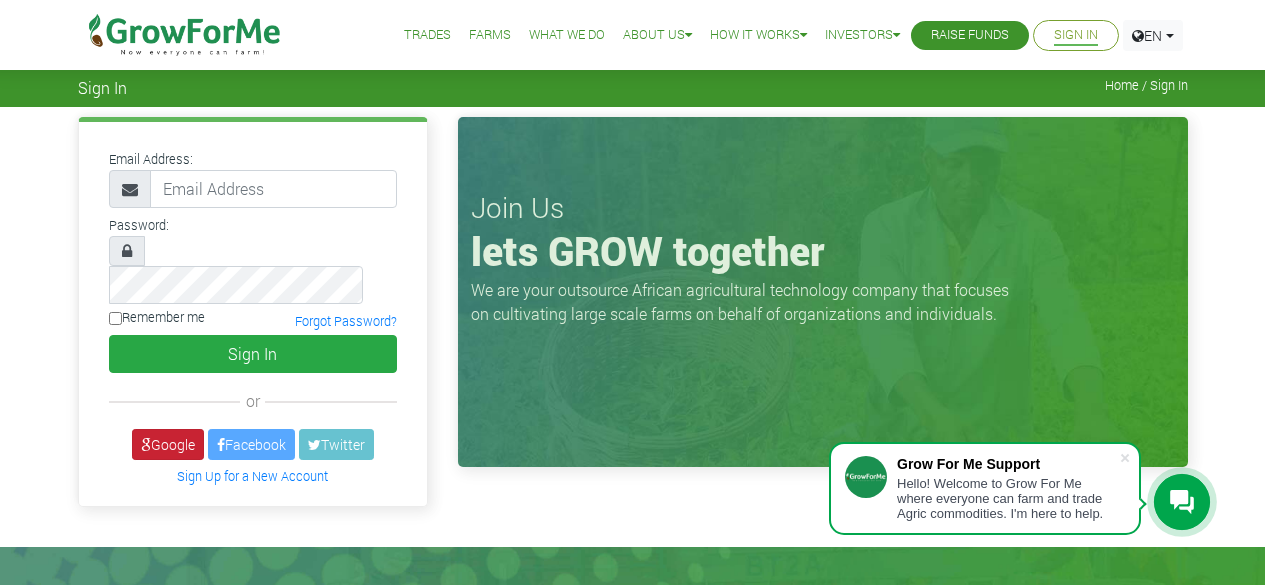 scroll, scrollTop: 0, scrollLeft: 0, axis: both 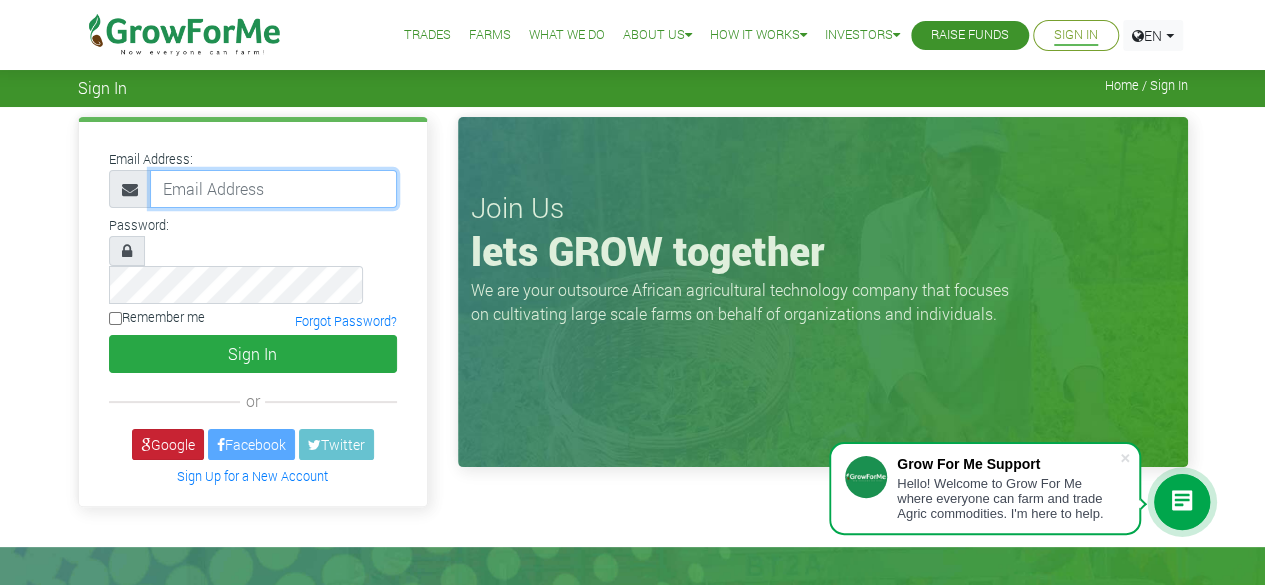 type on "50000" 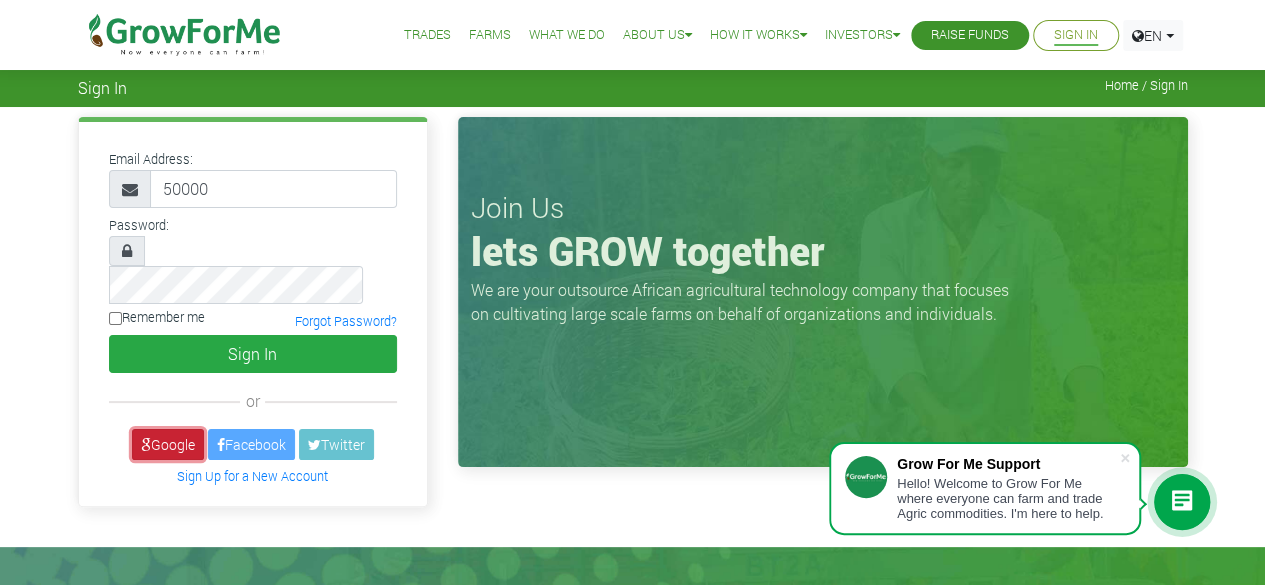 click on "Google" at bounding box center (168, 444) 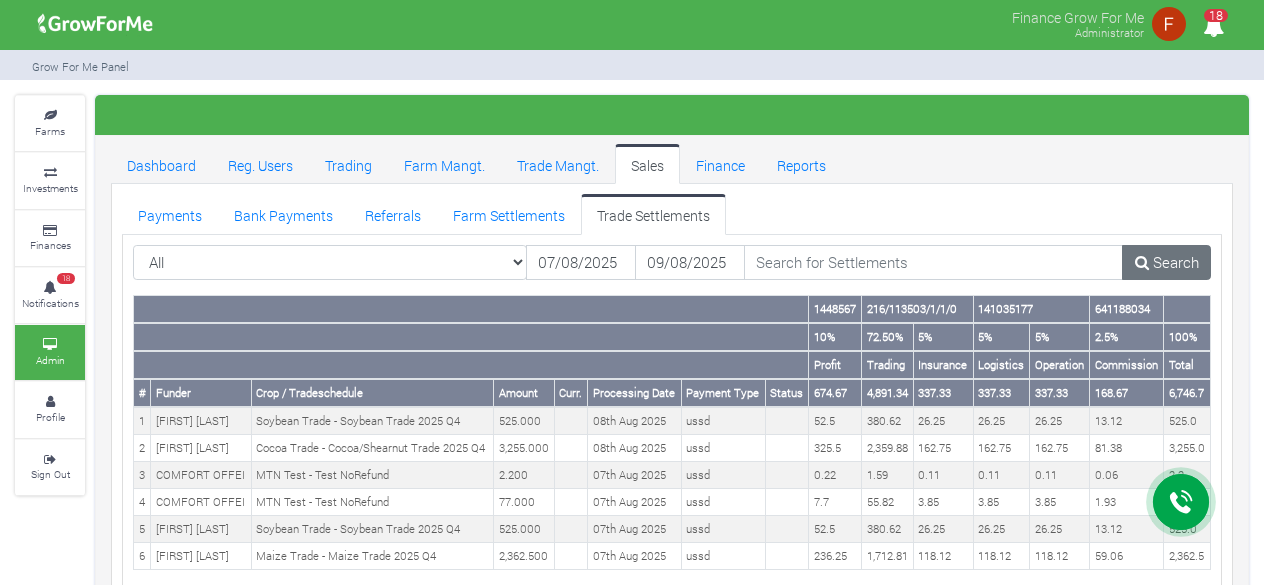 scroll, scrollTop: 0, scrollLeft: 0, axis: both 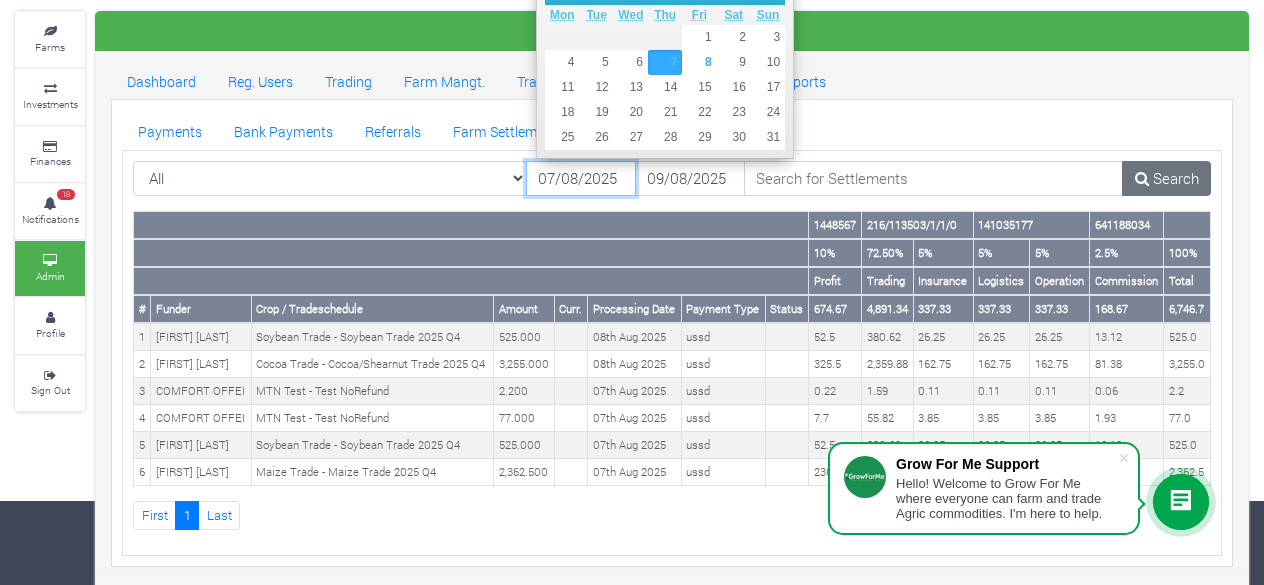 click on "07/08/2025" at bounding box center (581, 179) 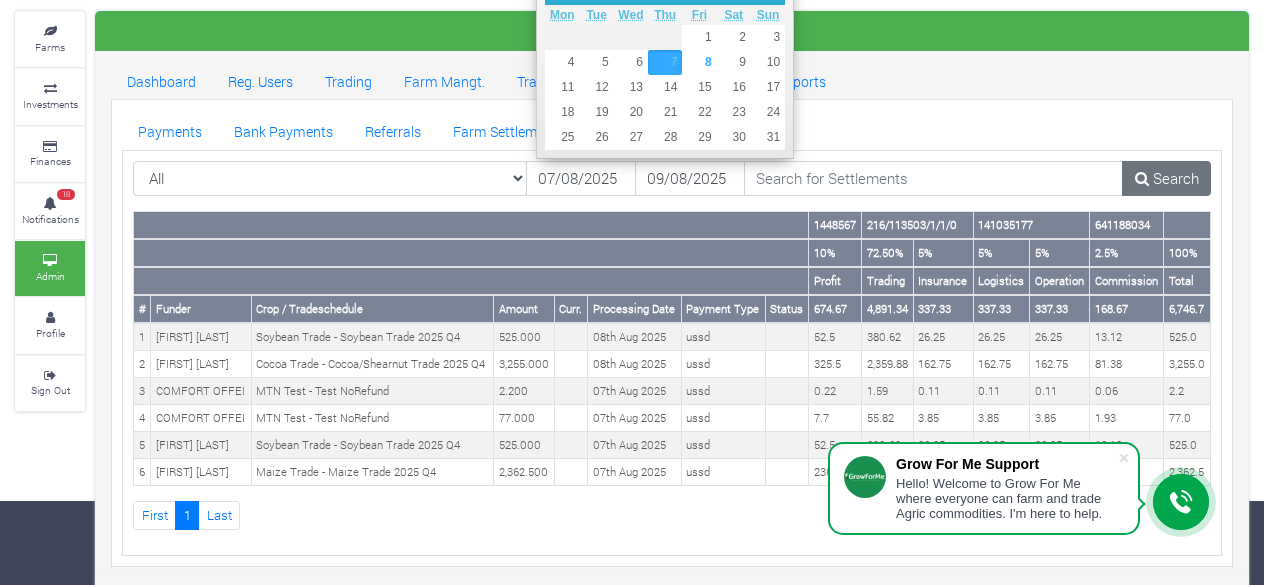 click on "Payments
Bank Payments
Referrals
Farm Settlements
Trade Settlements" at bounding box center (672, 130) 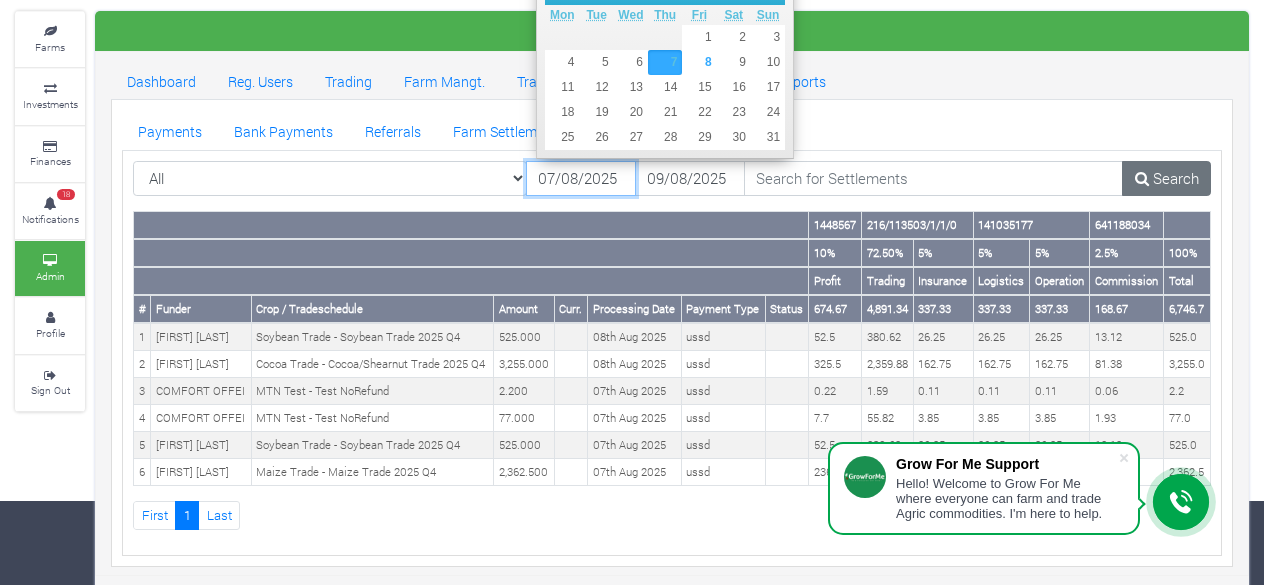 click on "07/08/2025" at bounding box center [581, 179] 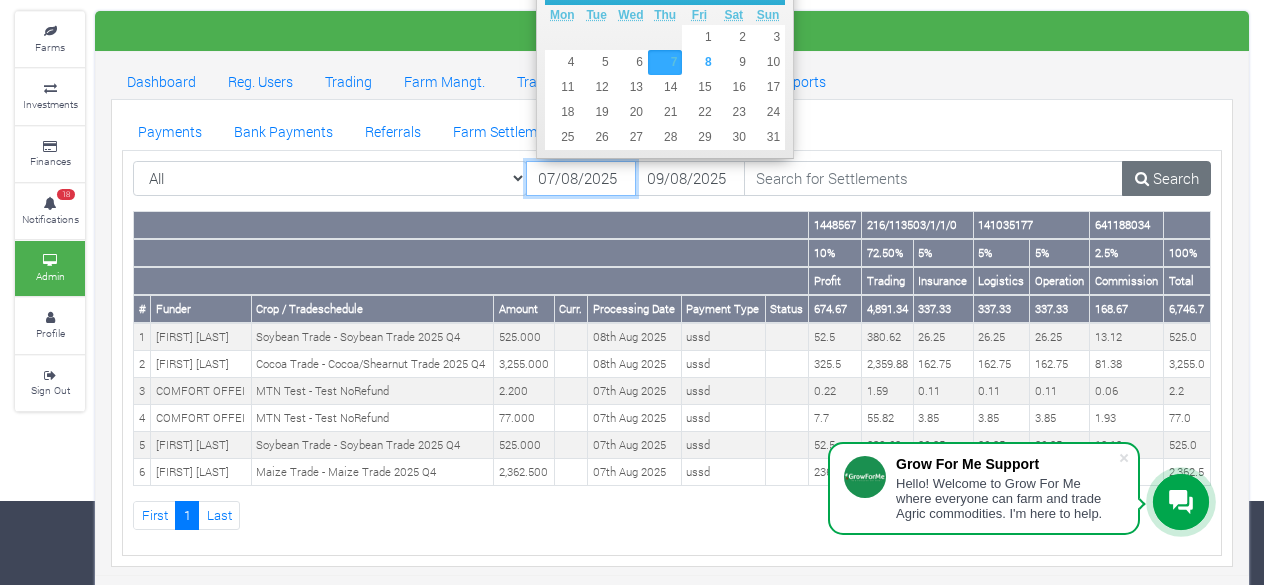 scroll, scrollTop: 0, scrollLeft: 0, axis: both 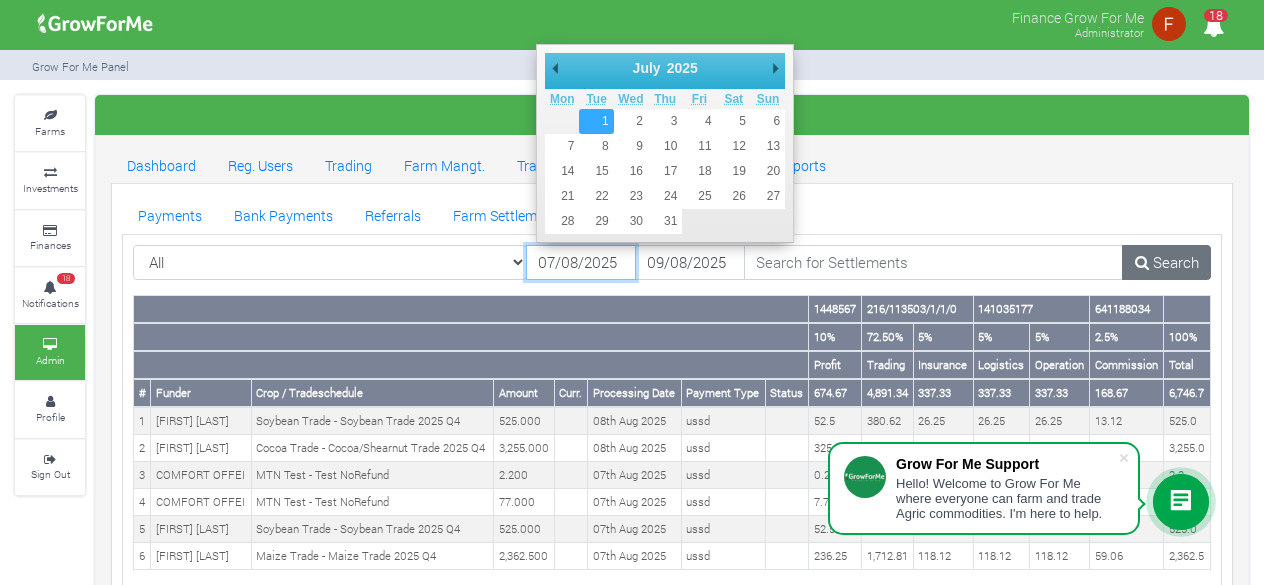 type on "01/07/2025" 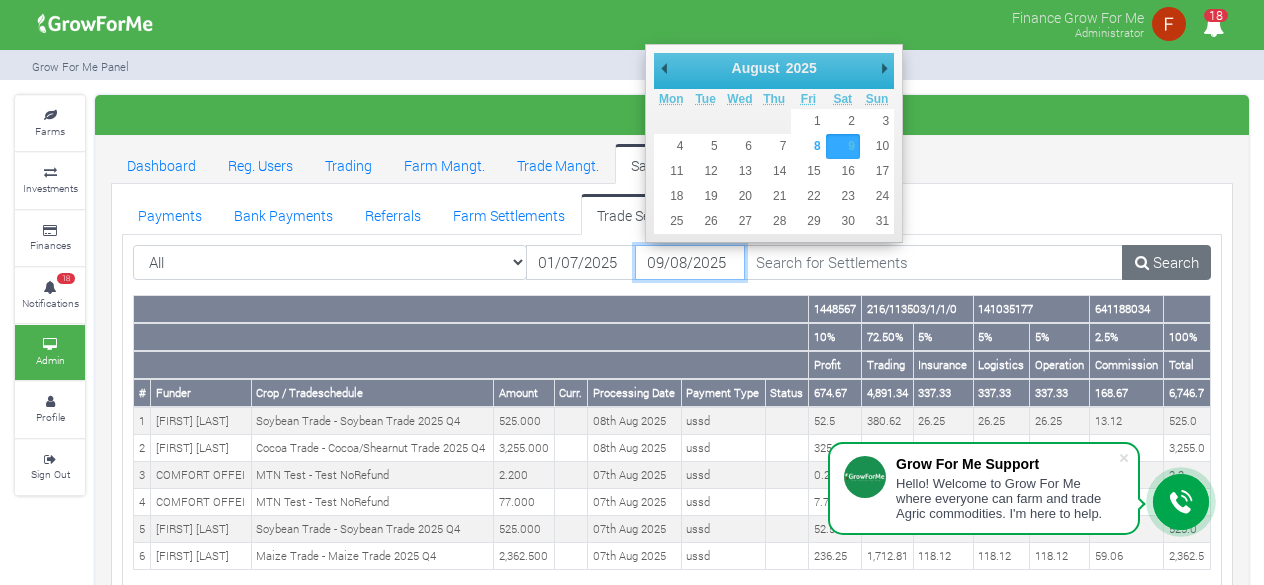 click on "09/08/2025" at bounding box center [690, 263] 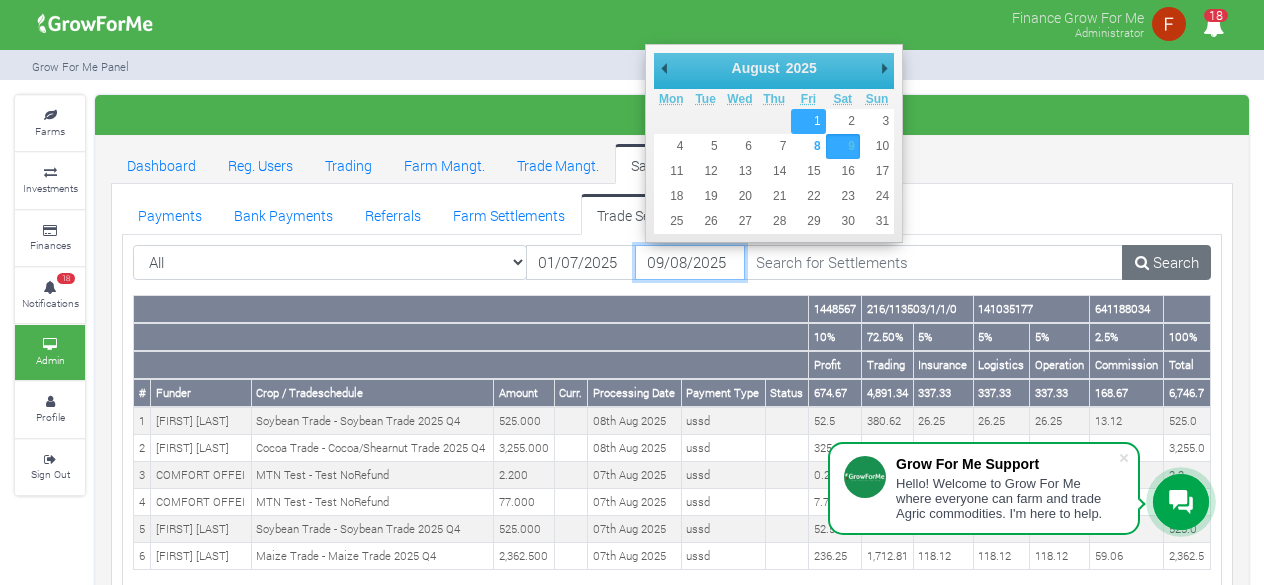 type on "01/08/2025" 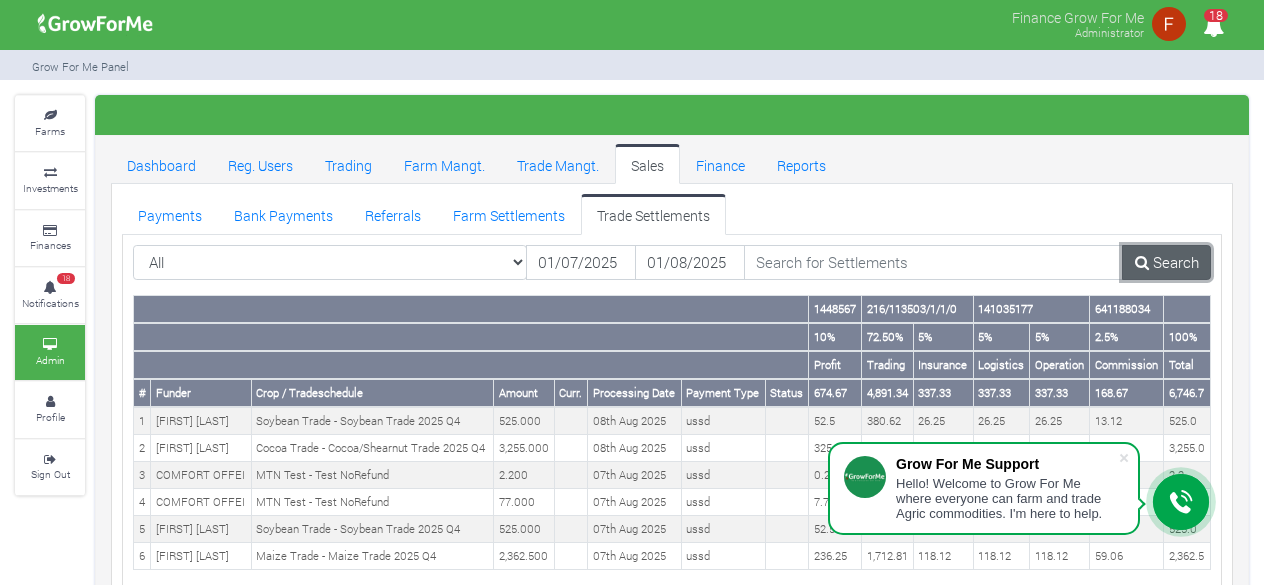 click on "Search" at bounding box center (1166, 263) 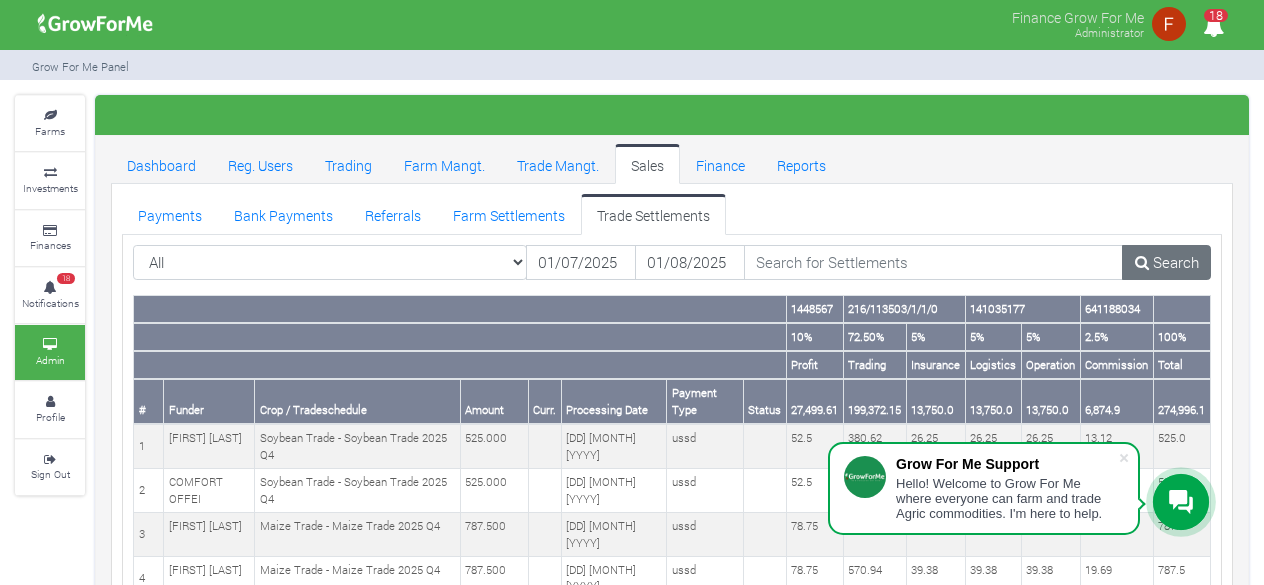 scroll, scrollTop: 0, scrollLeft: 0, axis: both 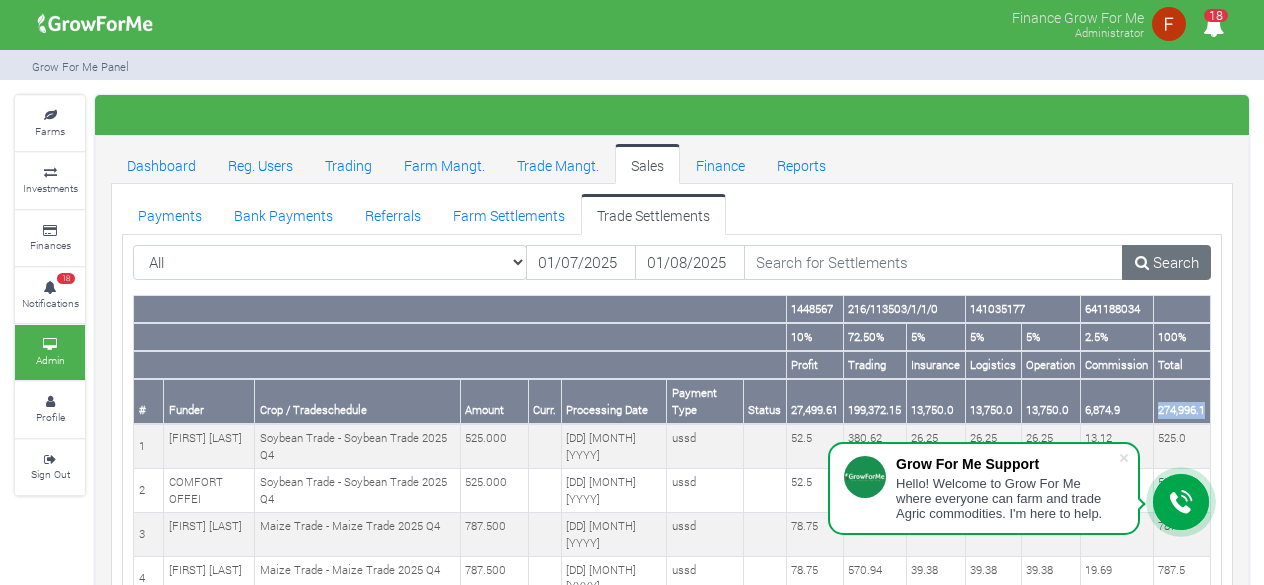 drag, startPoint x: 1158, startPoint y: 404, endPoint x: 1209, endPoint y: 405, distance: 51.009804 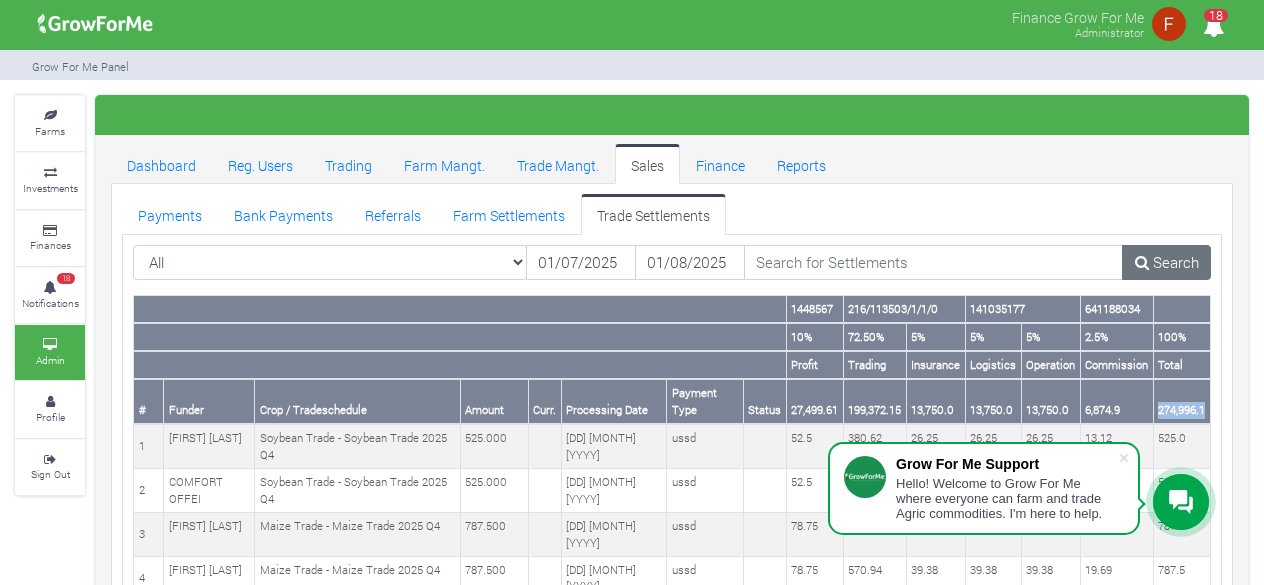 copy on "274,996.1" 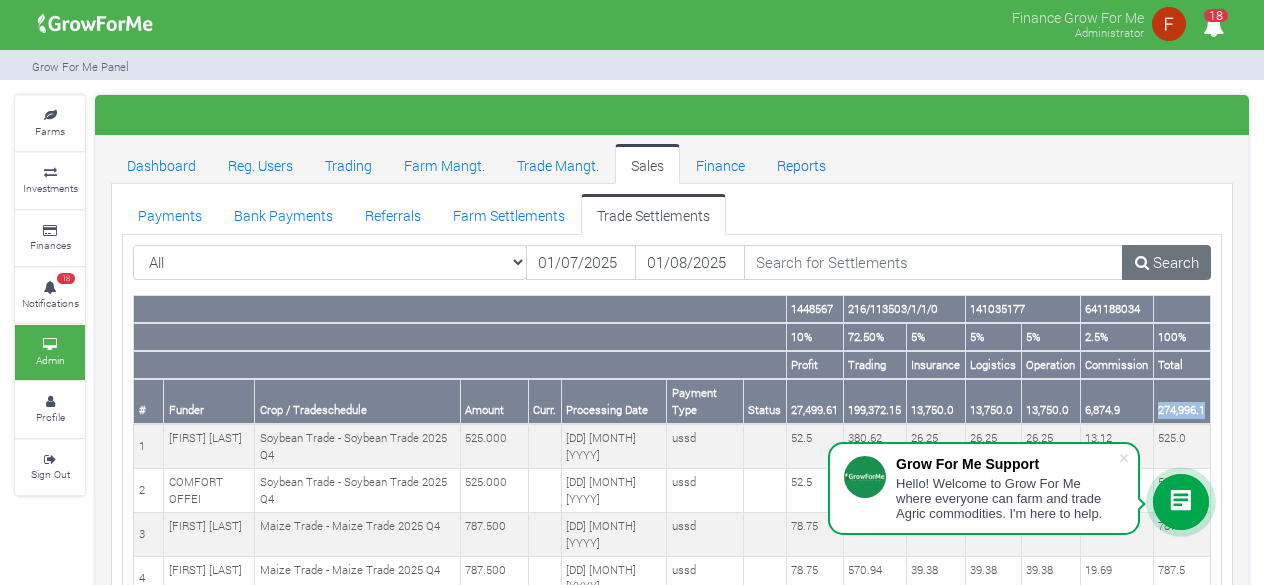 click on "Trade Settlements" at bounding box center (653, 214) 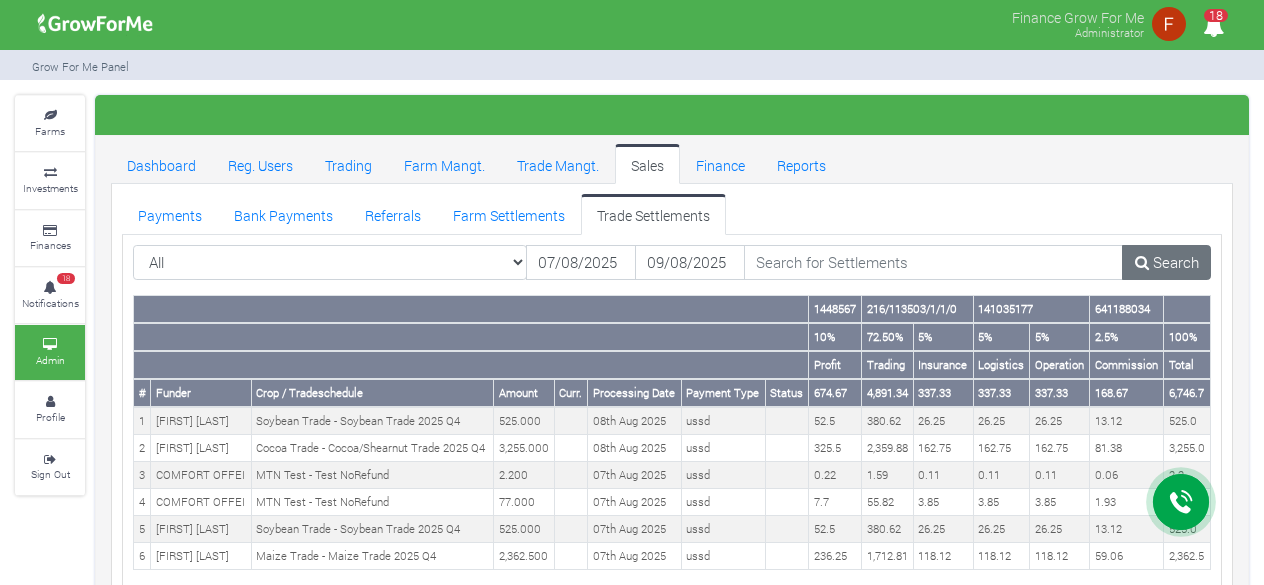 scroll, scrollTop: 0, scrollLeft: 0, axis: both 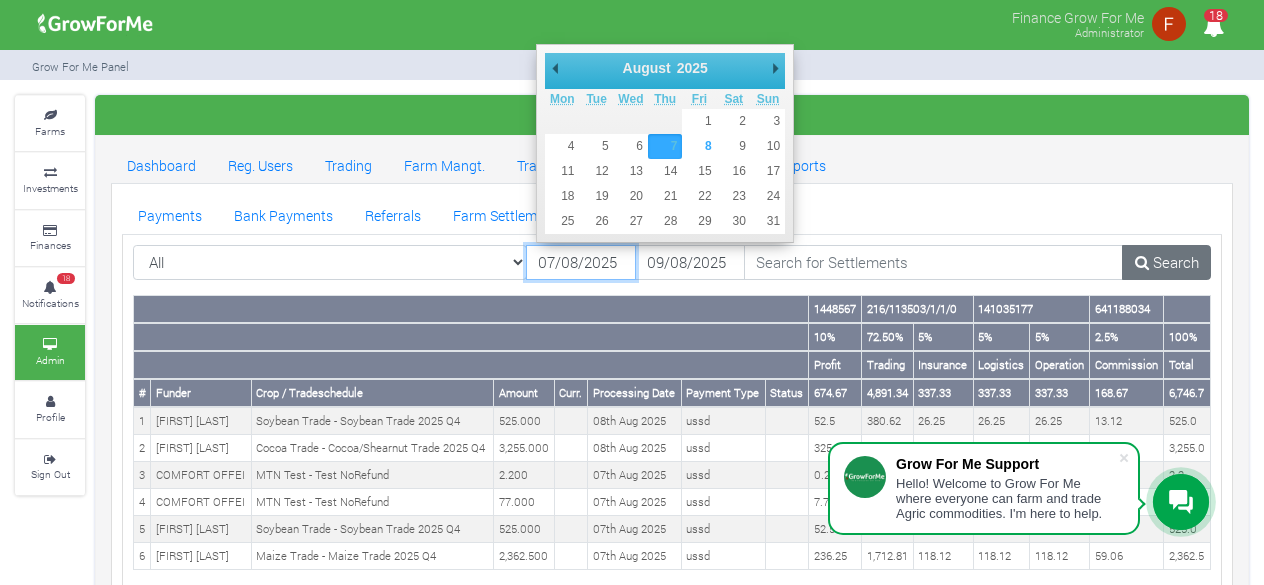 click on "07/08/2025" at bounding box center [581, 263] 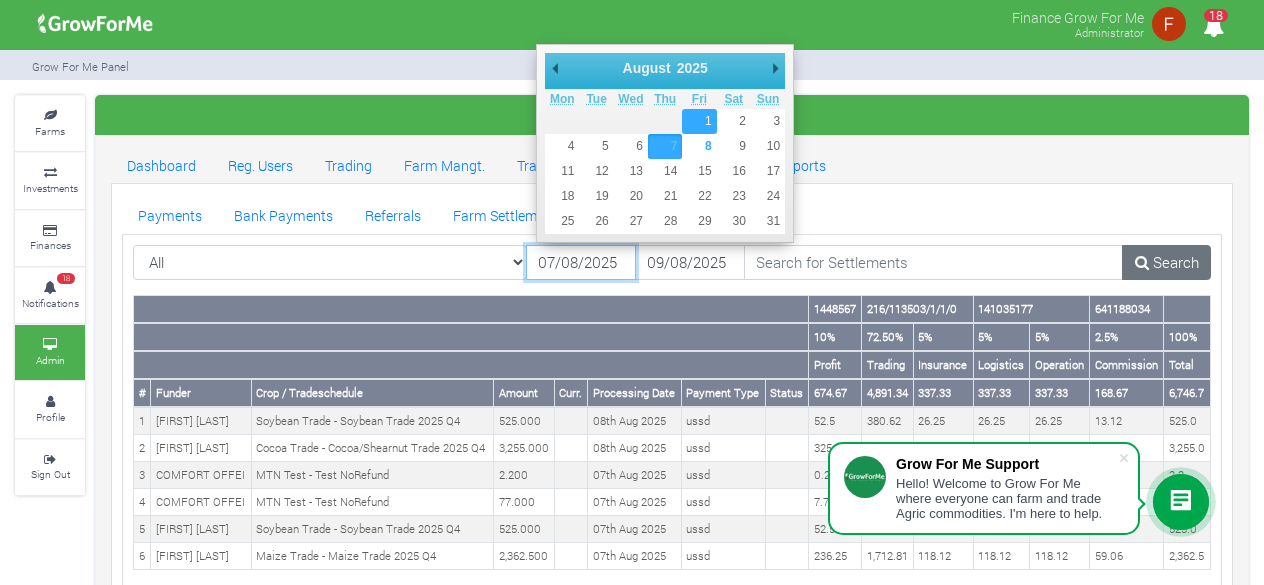 type on "01/08/2025" 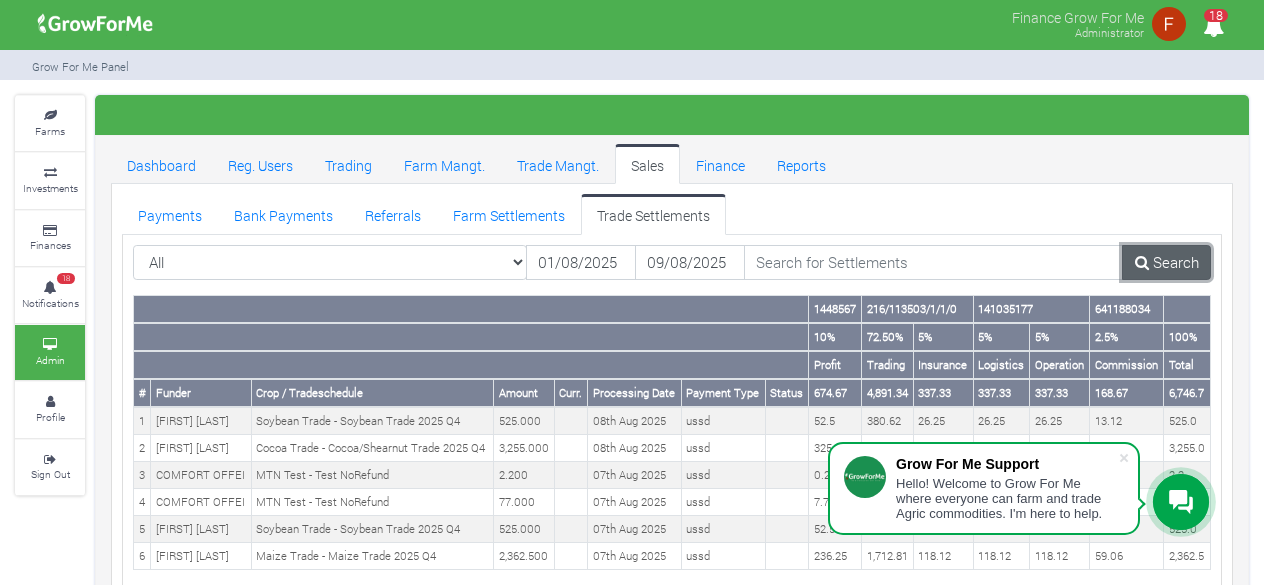 click on "Search" at bounding box center (1166, 263) 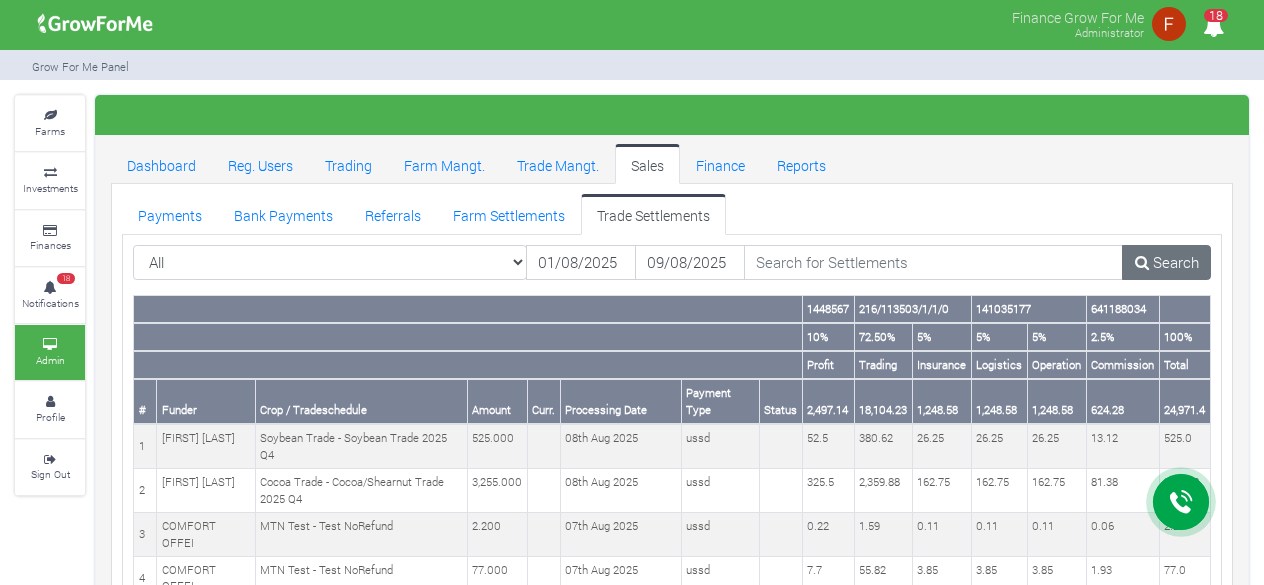 scroll, scrollTop: 0, scrollLeft: 0, axis: both 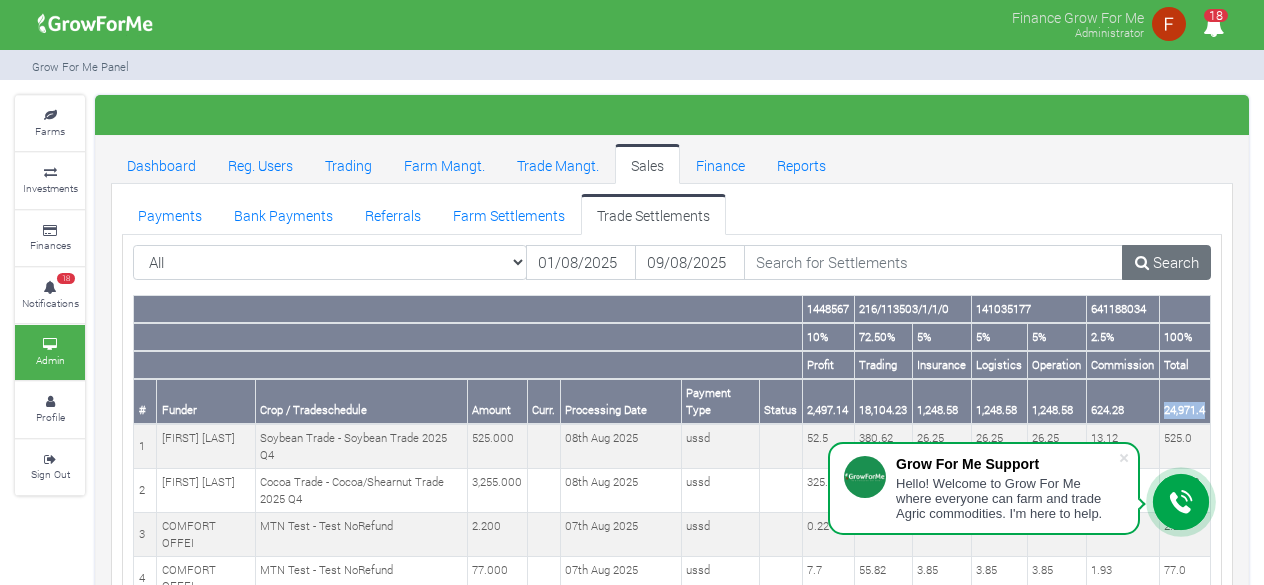 drag, startPoint x: 1166, startPoint y: 410, endPoint x: 1212, endPoint y: 415, distance: 46.270943 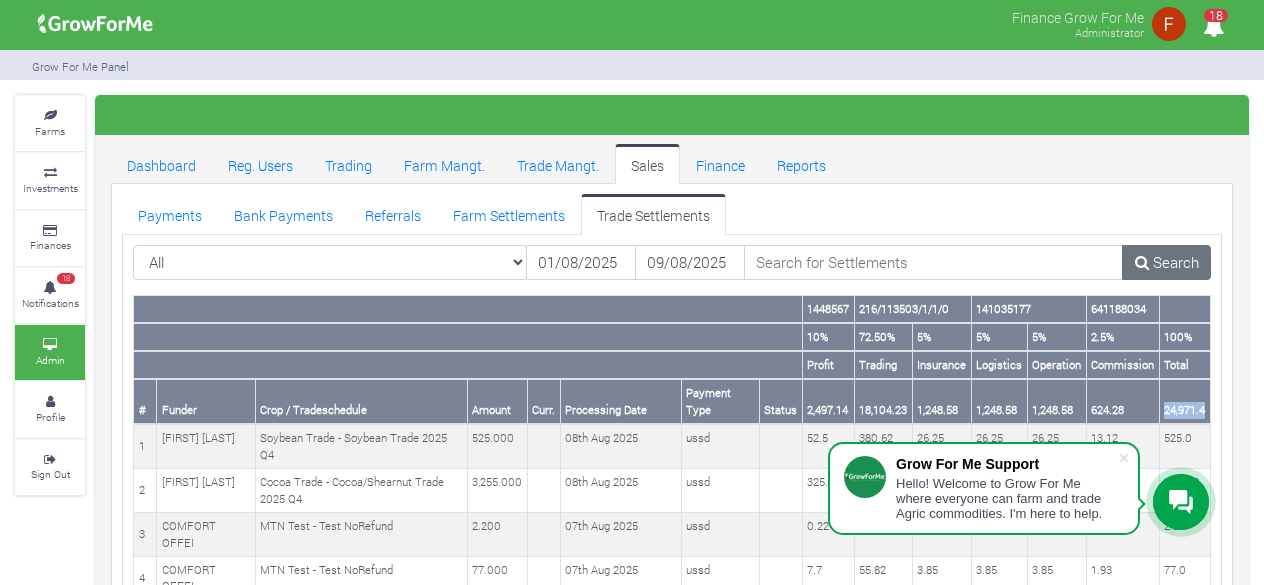 copy on "24,971.4" 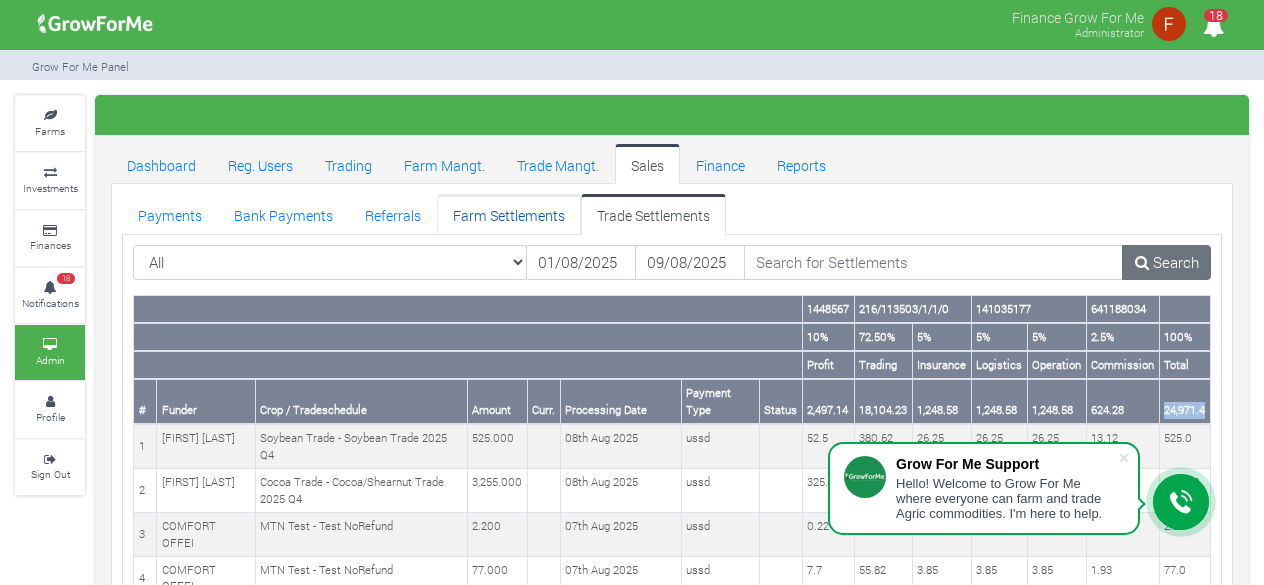 click on "Farm Settlements" at bounding box center (509, 214) 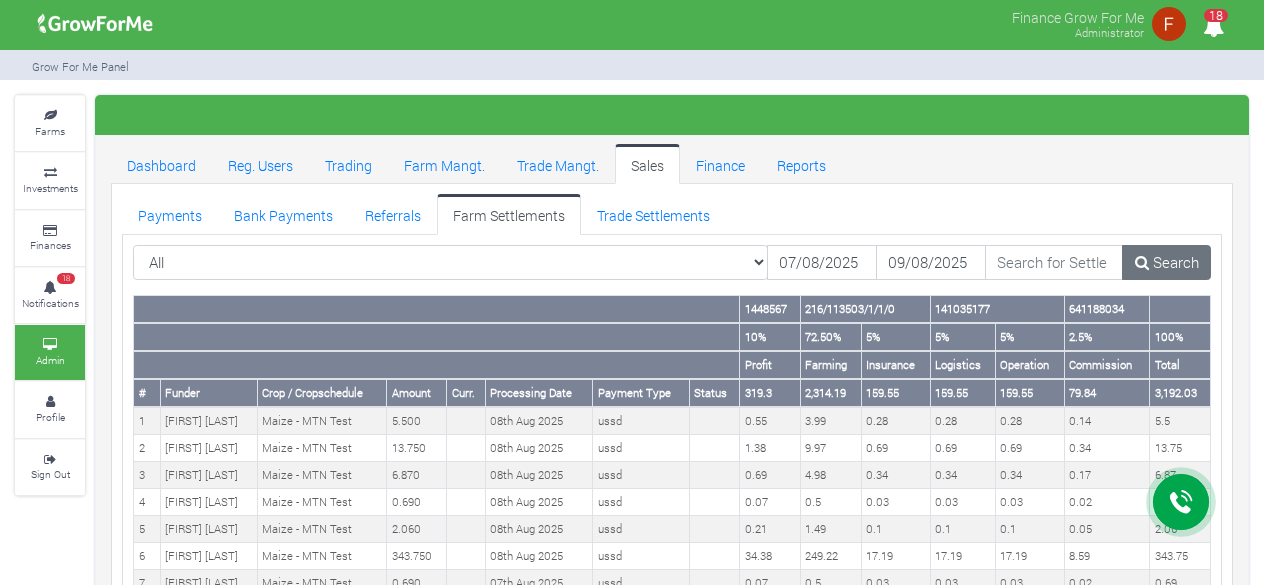 scroll, scrollTop: 0, scrollLeft: 0, axis: both 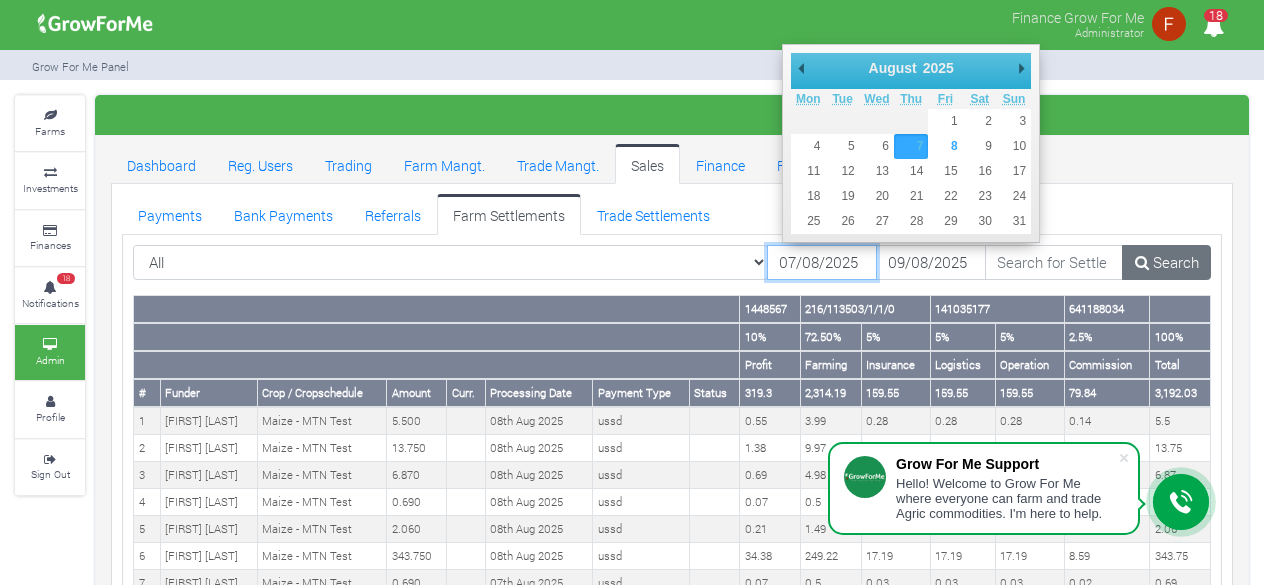 click on "07/08/2025" at bounding box center [822, 263] 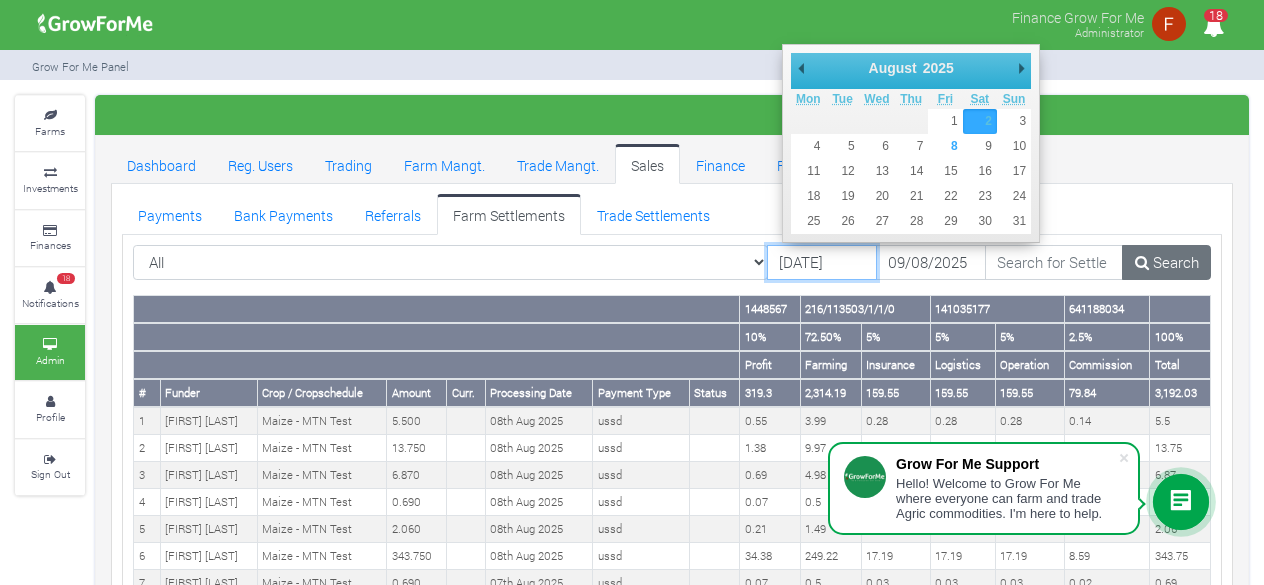 click on "02/08/2025" at bounding box center [822, 263] 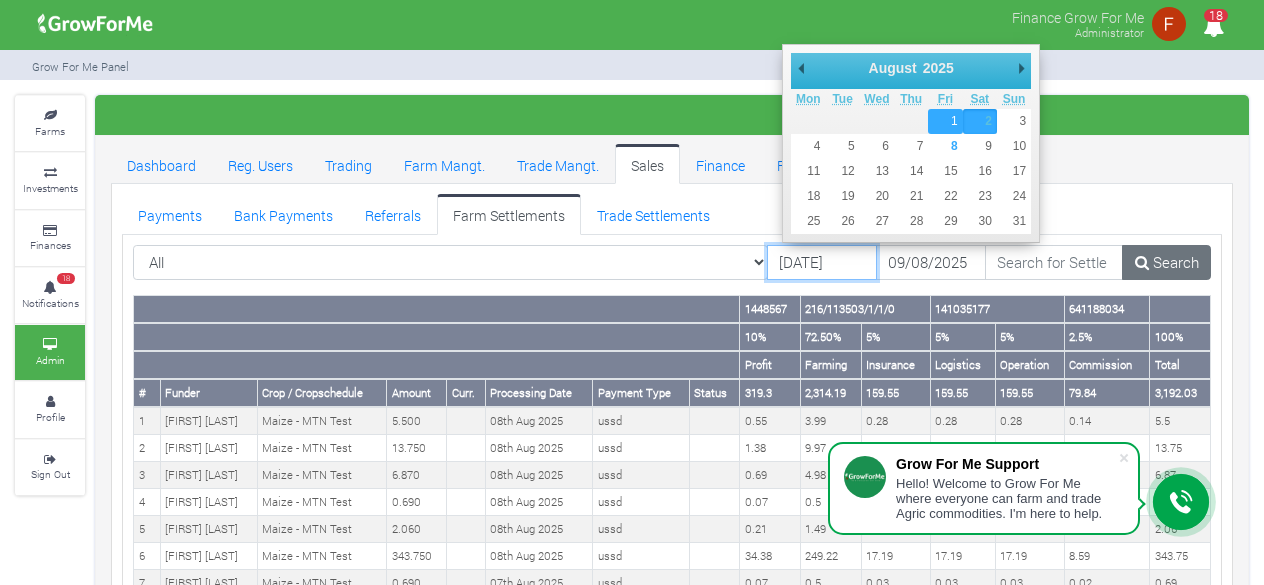 type on "01/08/2025" 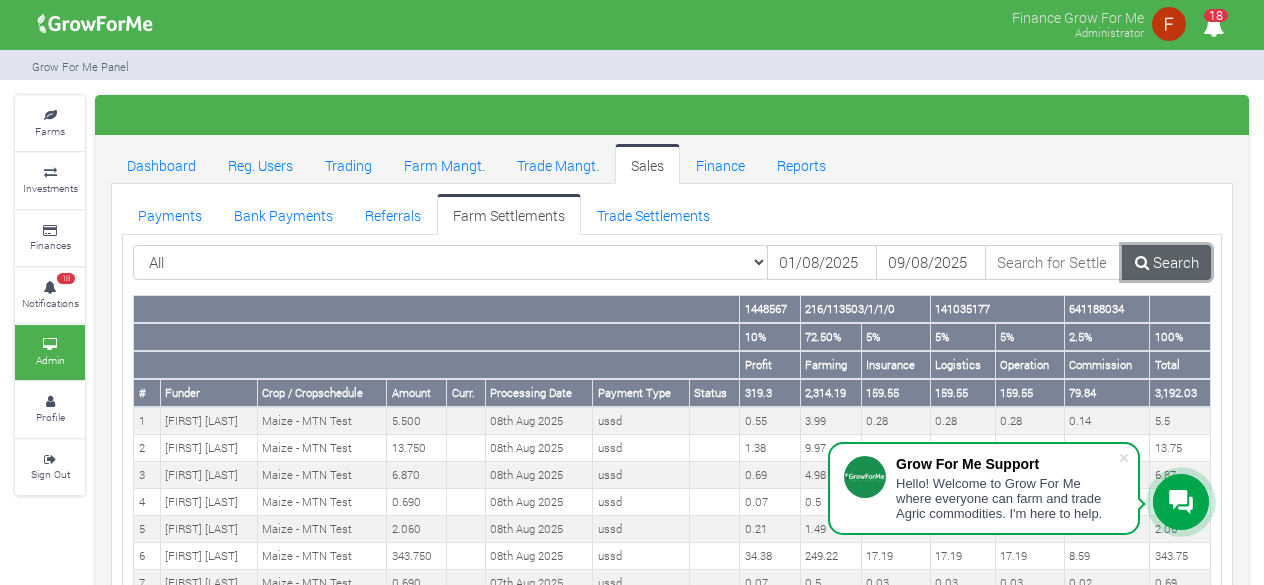 click on "Search" at bounding box center (1166, 263) 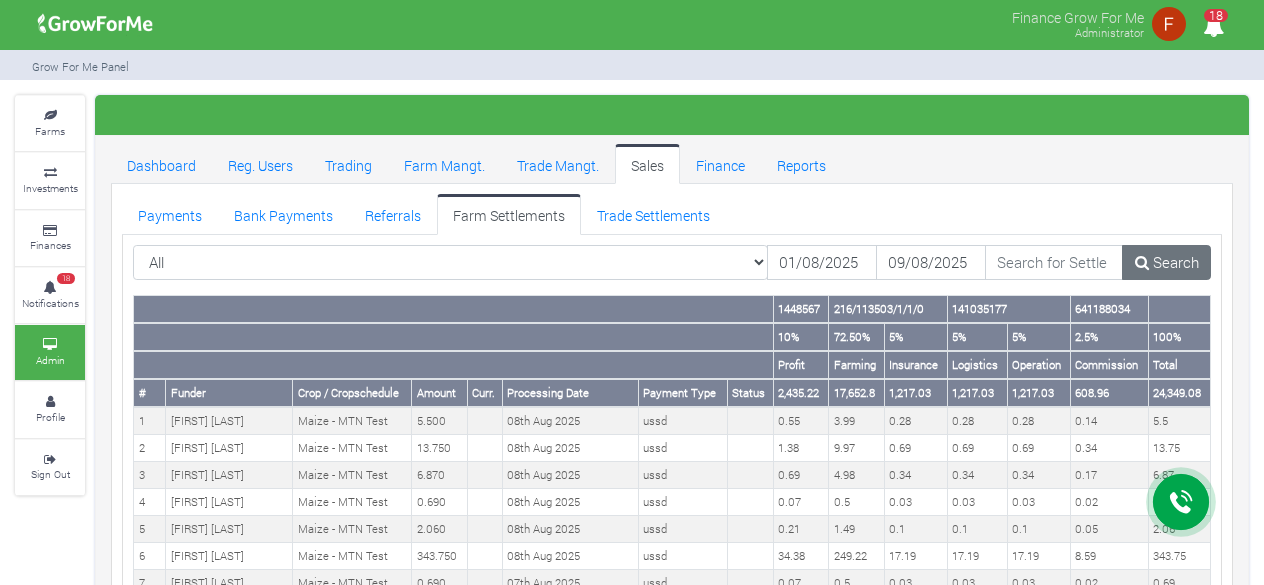 scroll, scrollTop: 0, scrollLeft: 0, axis: both 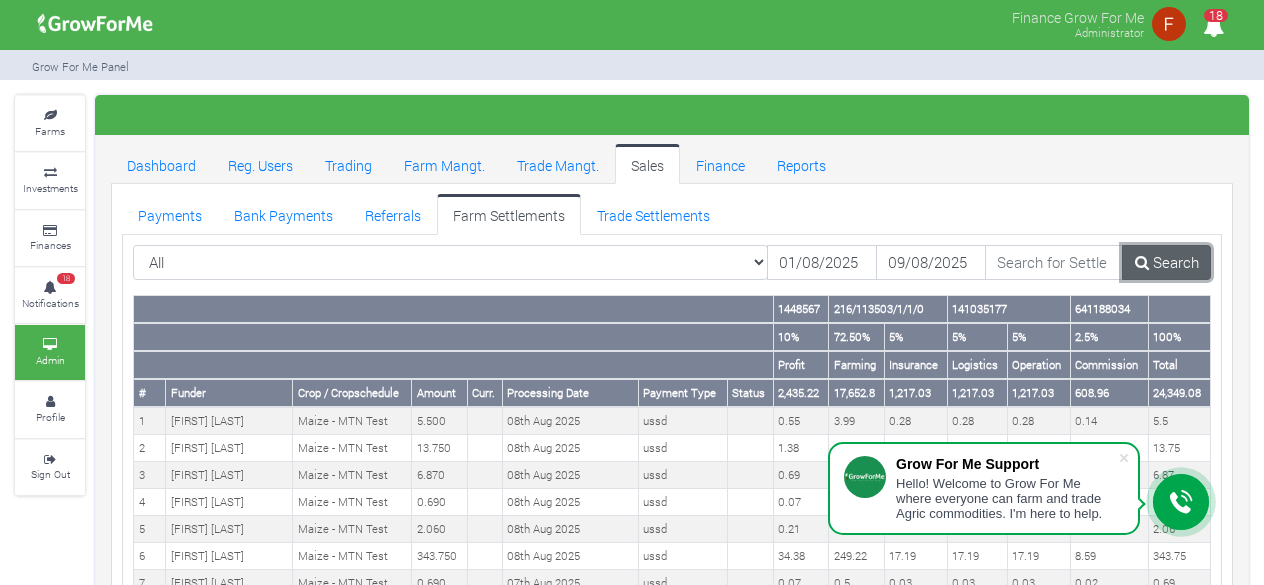 click at bounding box center (1142, 262) 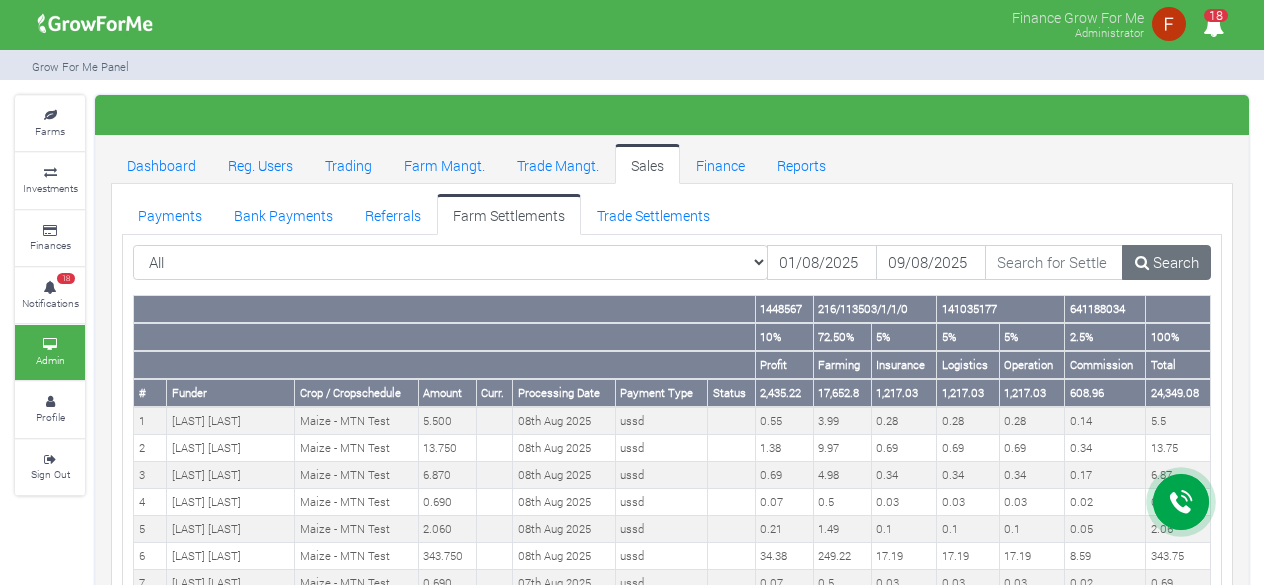 scroll, scrollTop: 0, scrollLeft: 0, axis: both 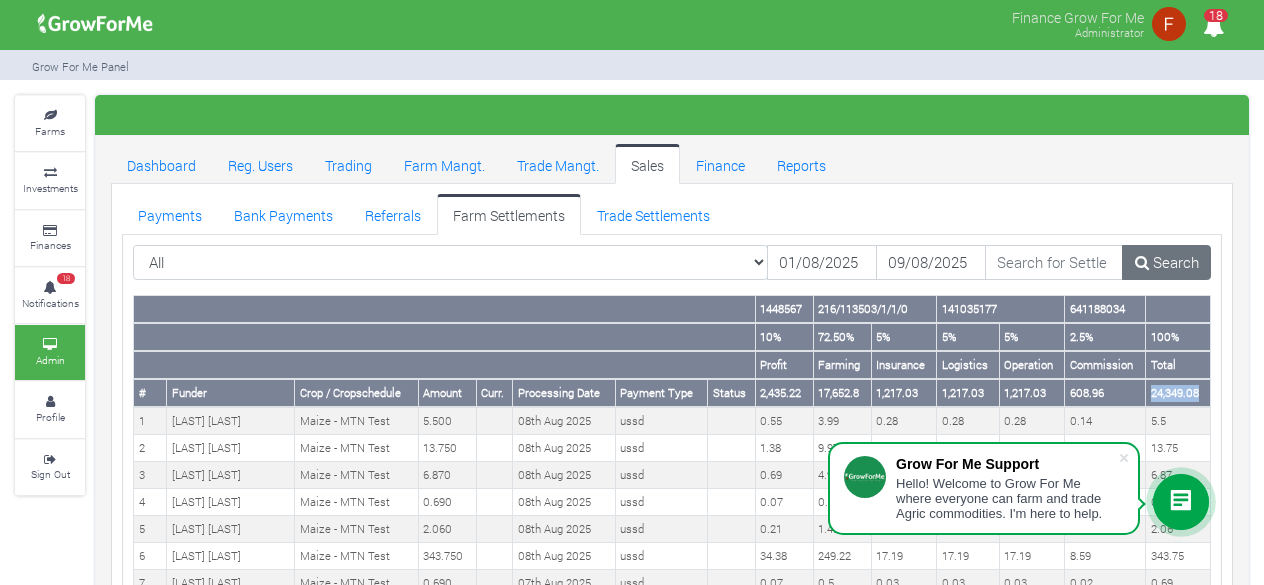 drag, startPoint x: 1152, startPoint y: 392, endPoint x: 1202, endPoint y: 395, distance: 50.08992 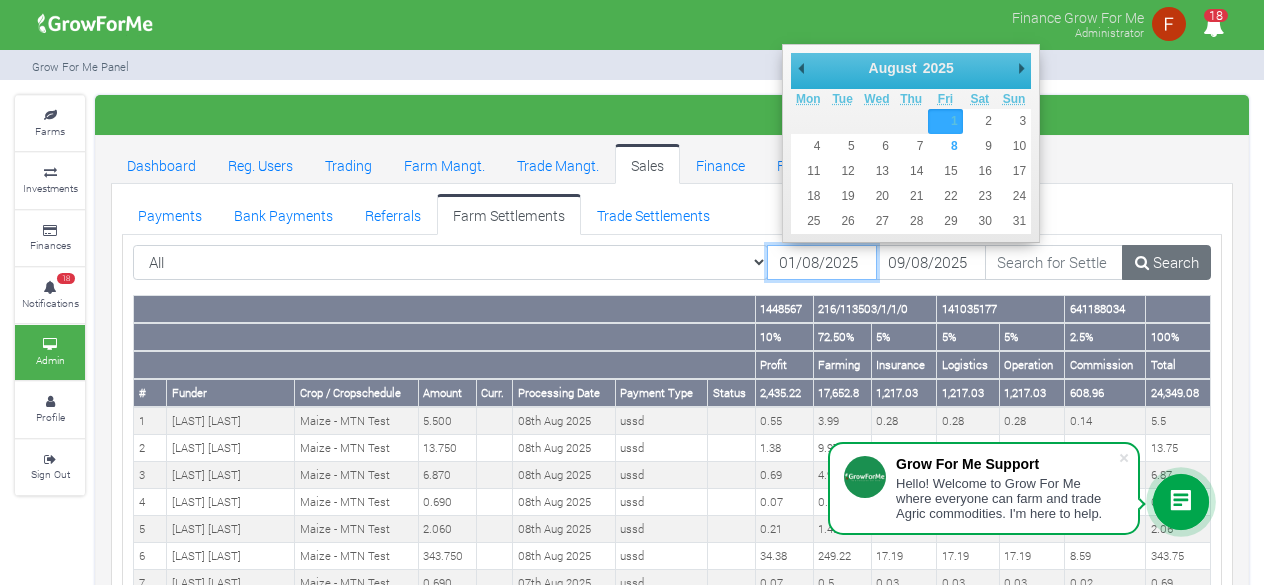 click on "01/08/2025" at bounding box center (822, 263) 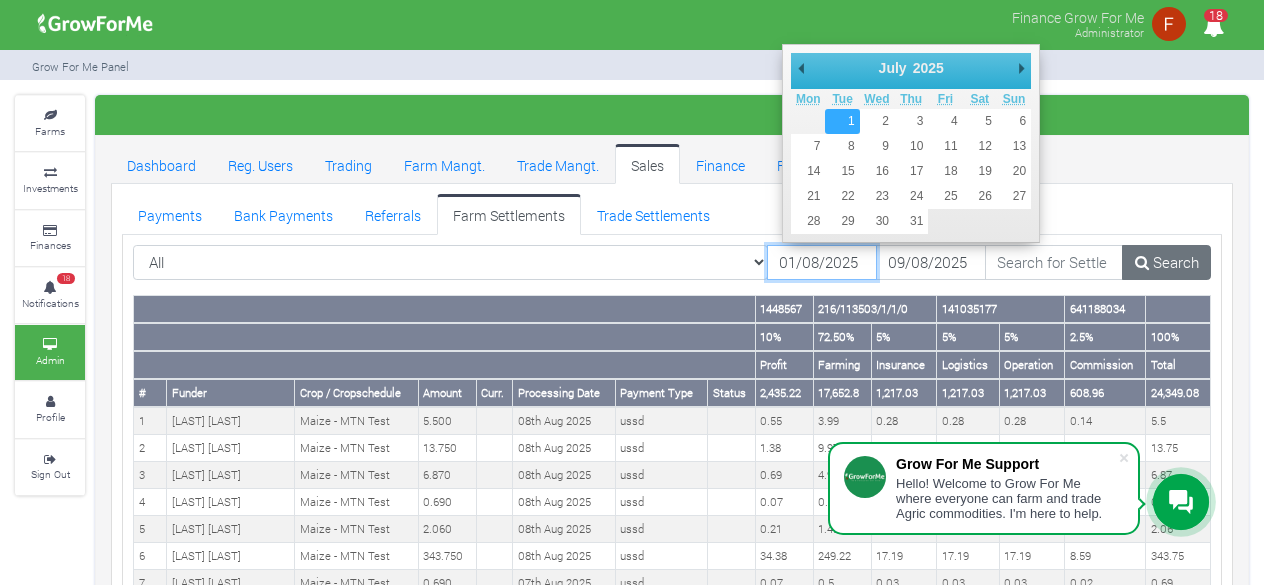 type on "01/07/2025" 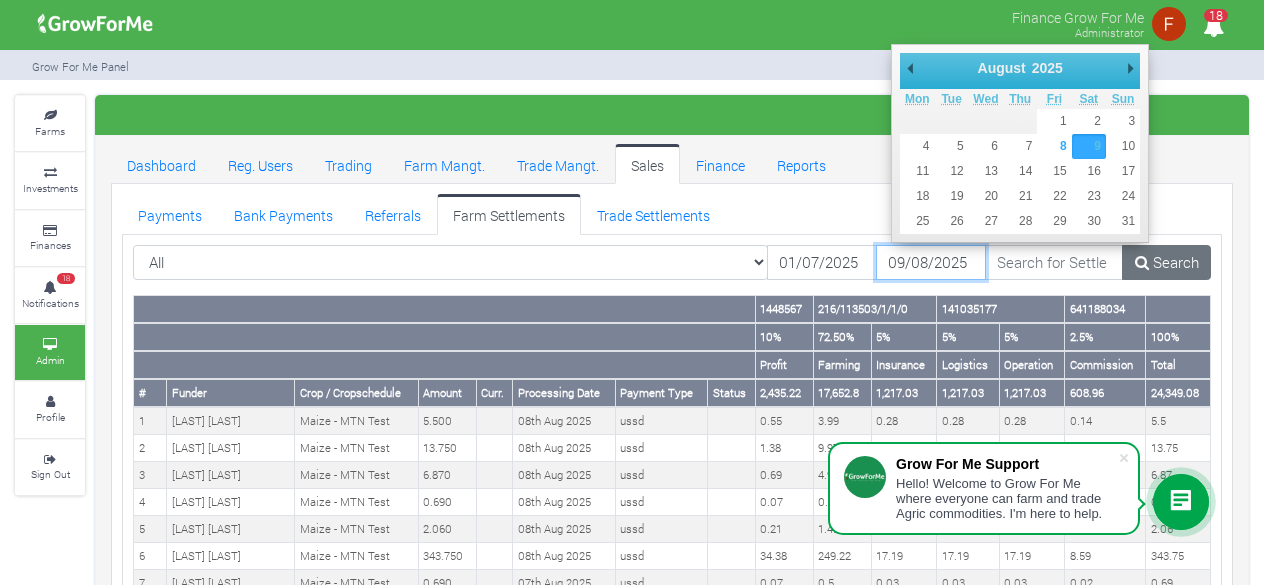 click on "09/08/2025" at bounding box center (931, 263) 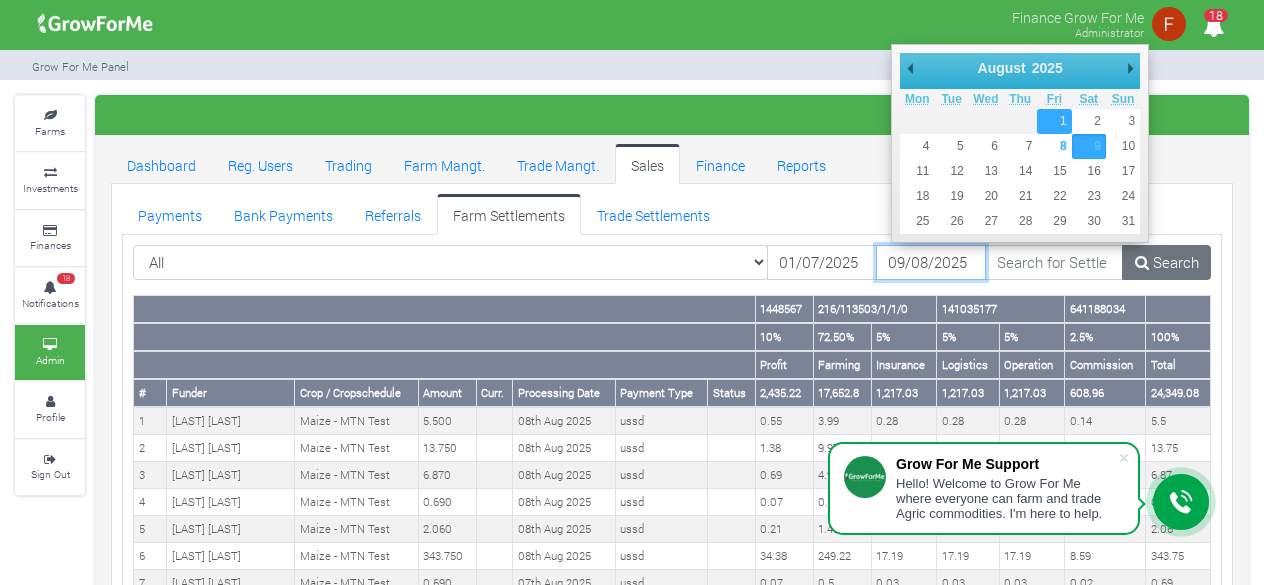 type on "01/08/2025" 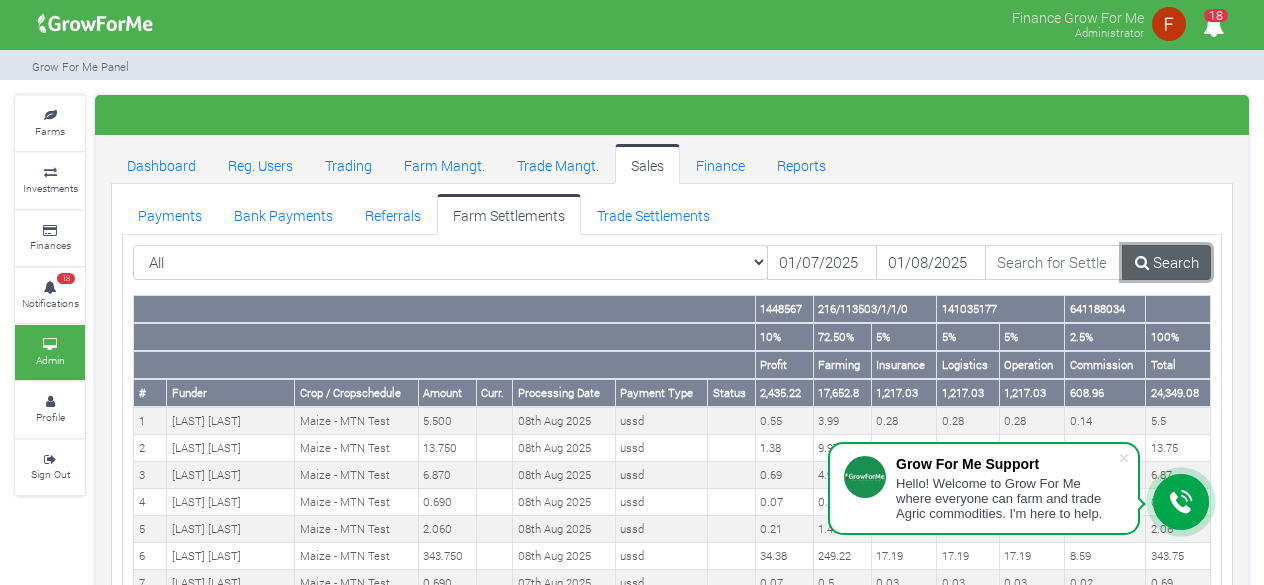 click on "Search" at bounding box center [1166, 263] 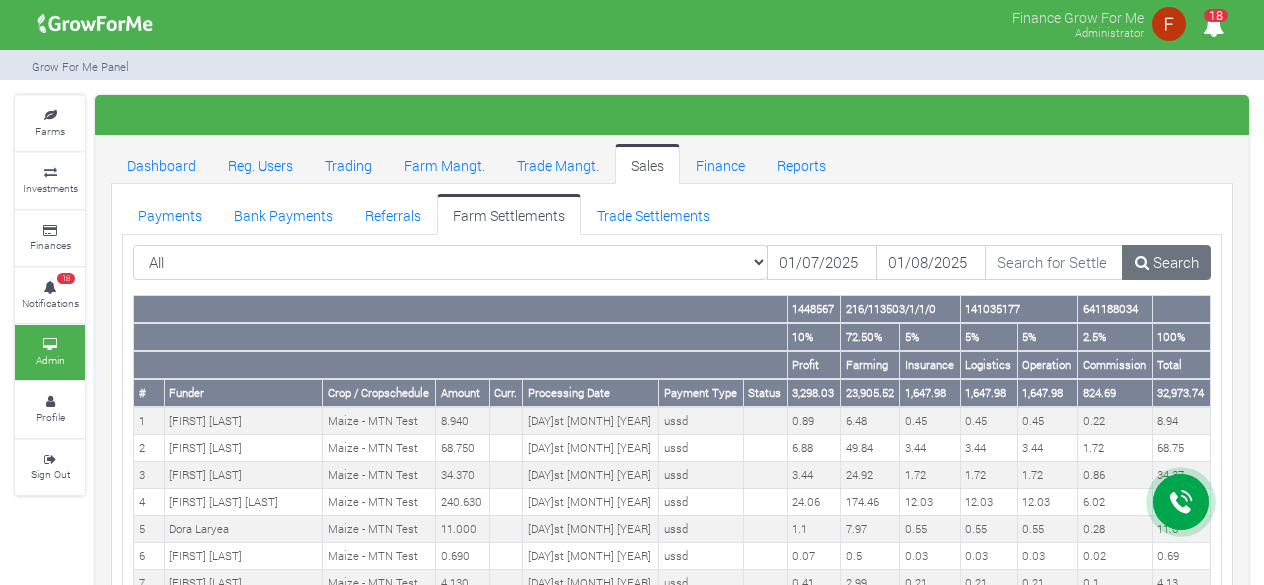 scroll, scrollTop: 0, scrollLeft: 0, axis: both 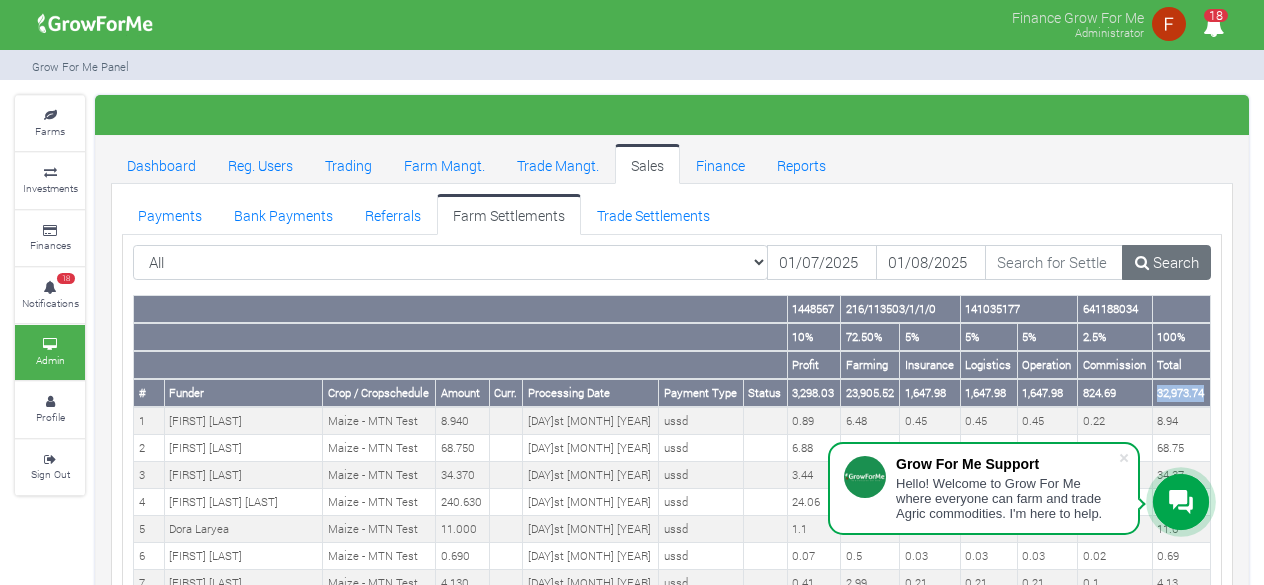drag, startPoint x: 1159, startPoint y: 390, endPoint x: 1206, endPoint y: 393, distance: 47.095646 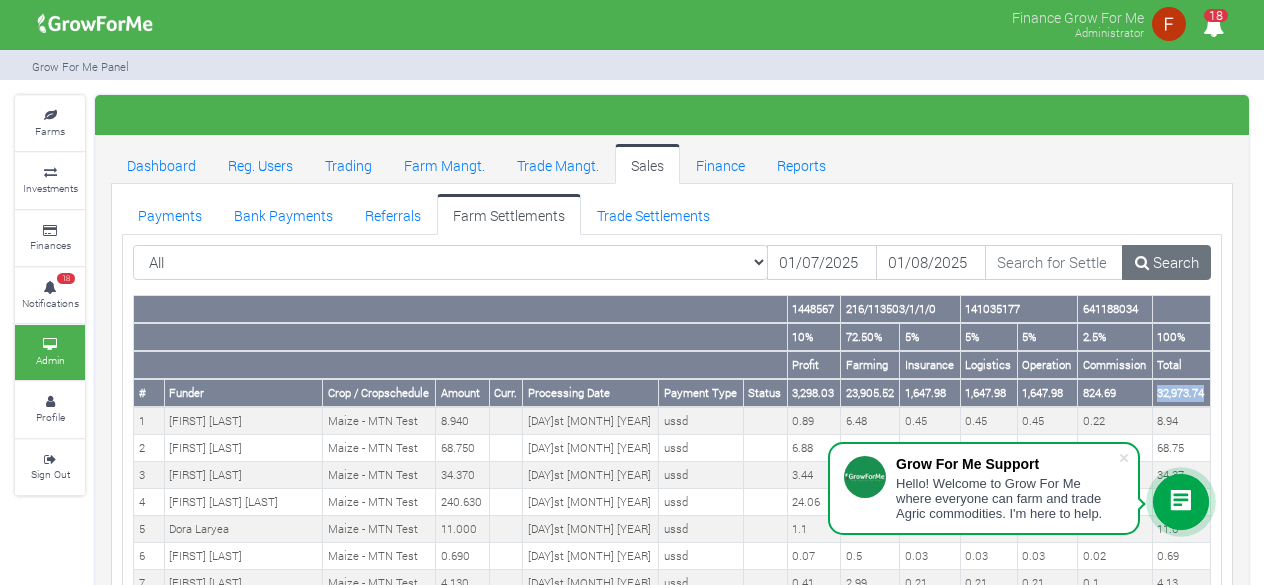 copy on "32,973.74" 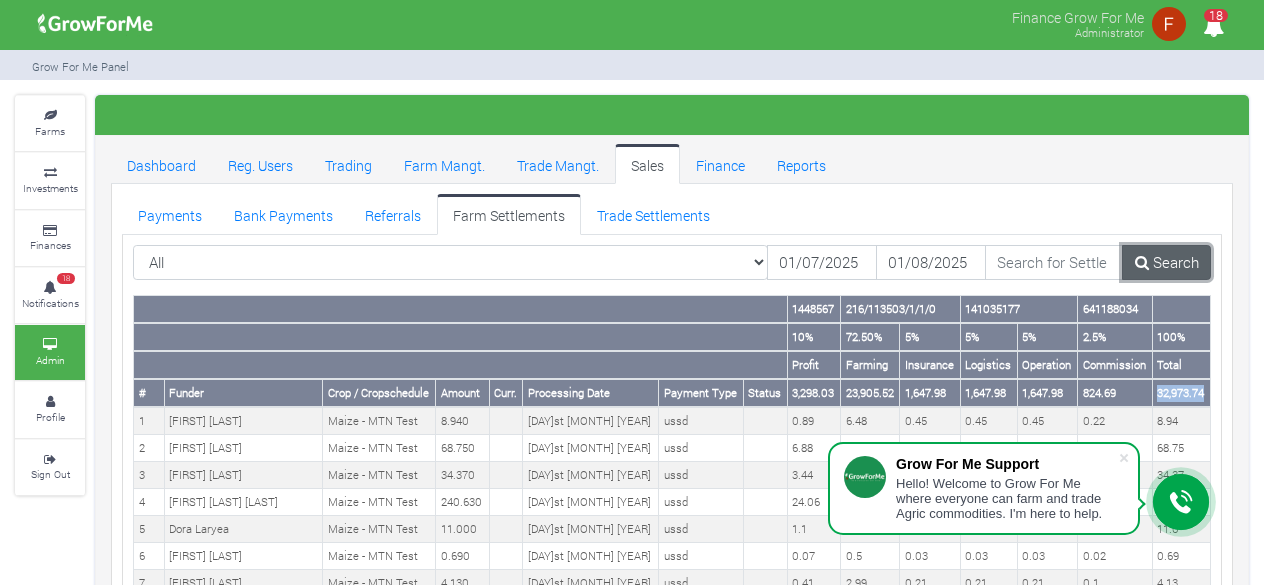 click on "Search" at bounding box center (1166, 263) 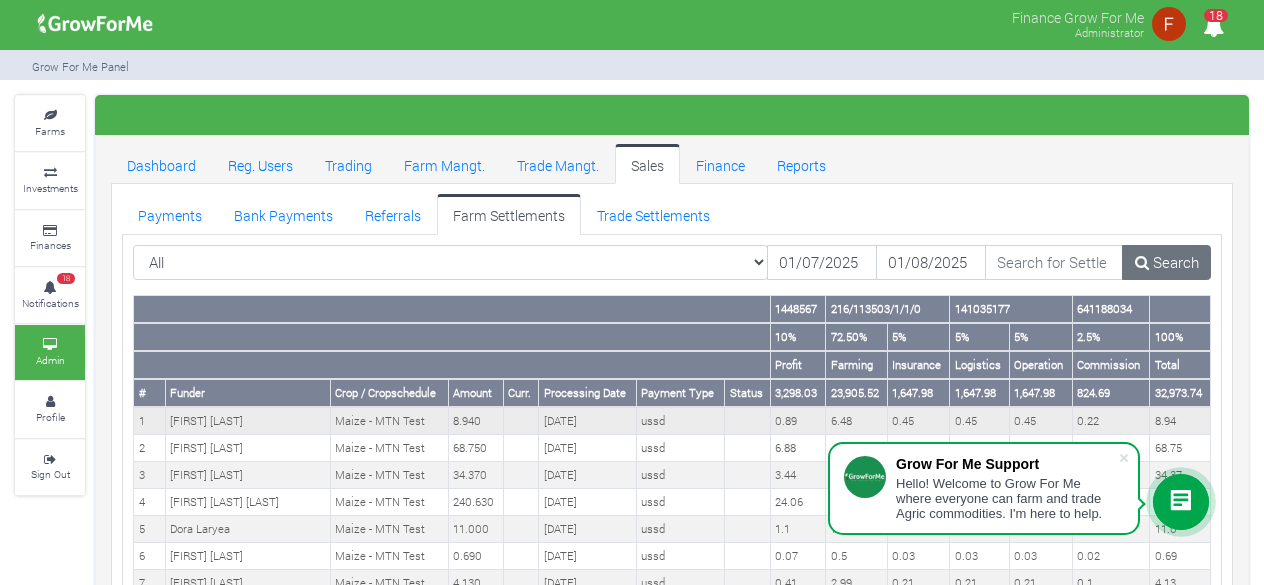 scroll, scrollTop: 0, scrollLeft: 0, axis: both 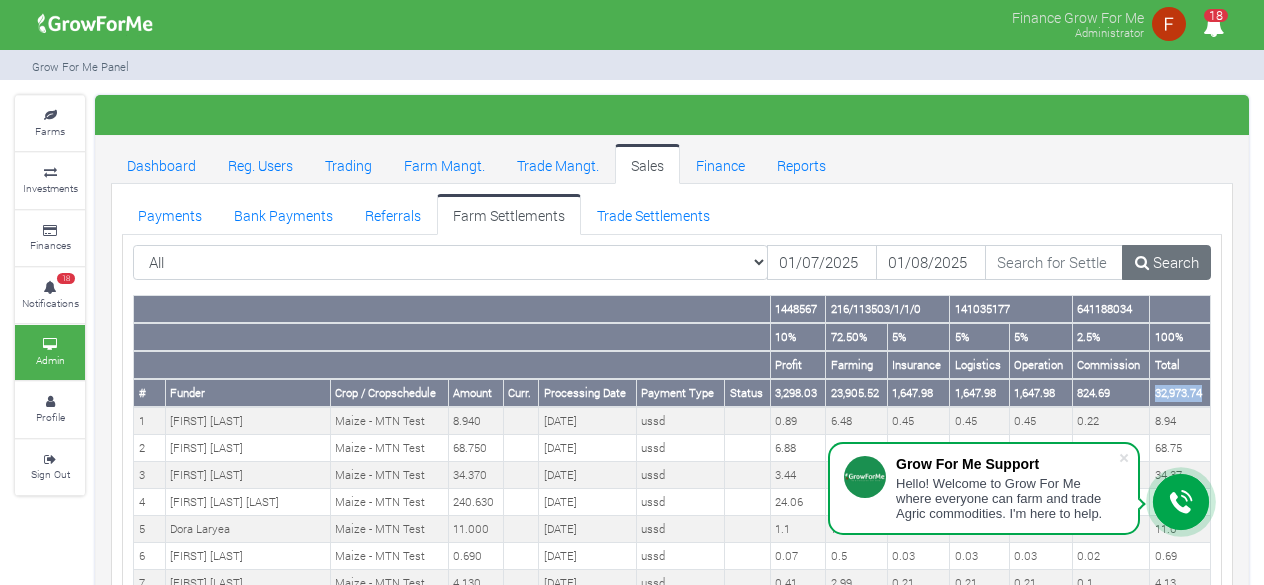drag, startPoint x: 1160, startPoint y: 393, endPoint x: 1206, endPoint y: 391, distance: 46.043457 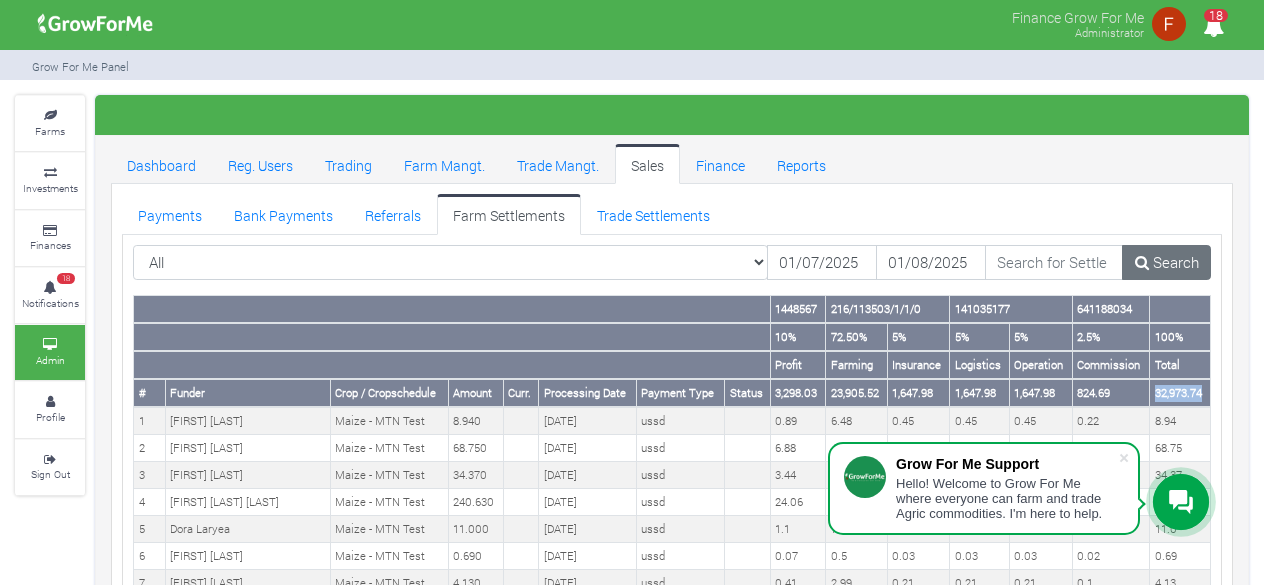 copy on "32,973.74" 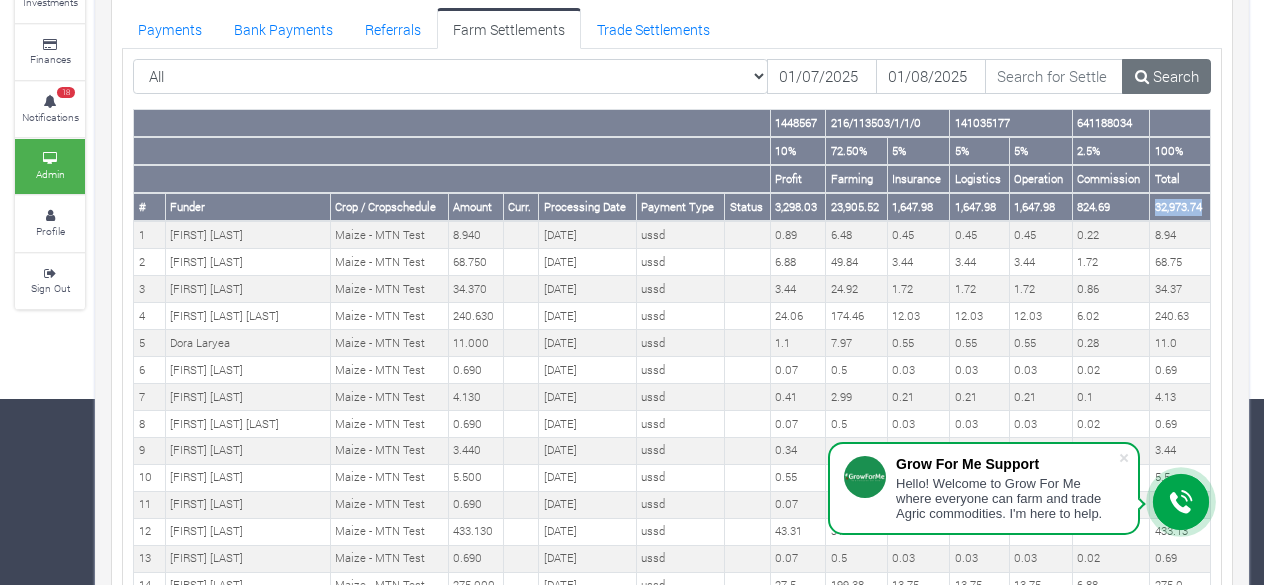 scroll, scrollTop: 0, scrollLeft: 0, axis: both 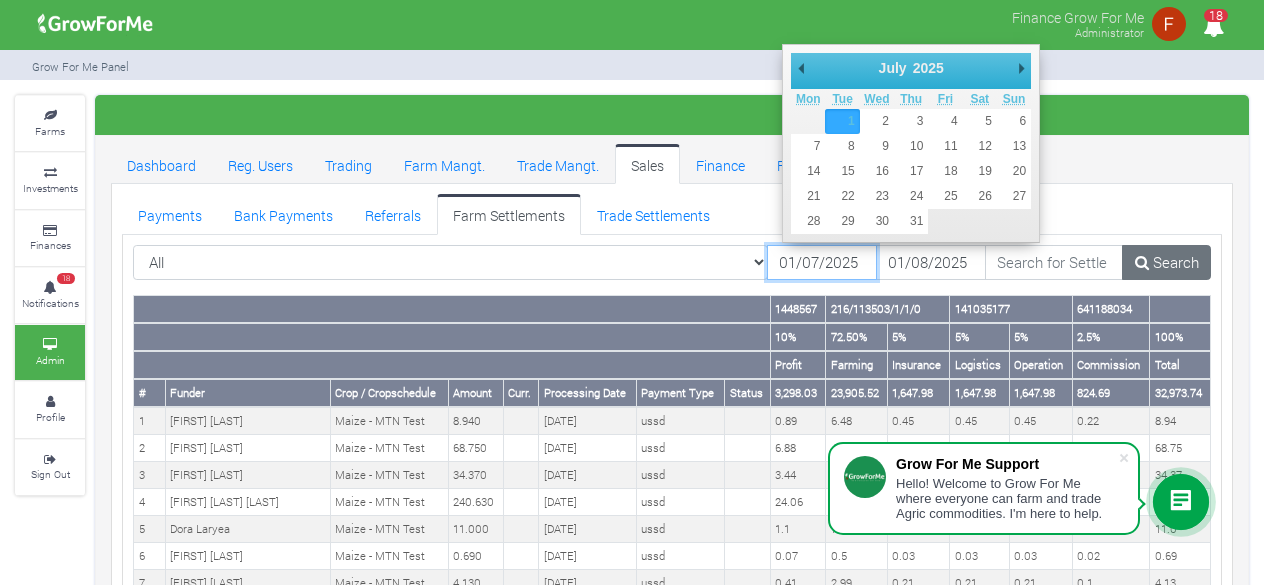 click on "01/07/2025" at bounding box center [822, 263] 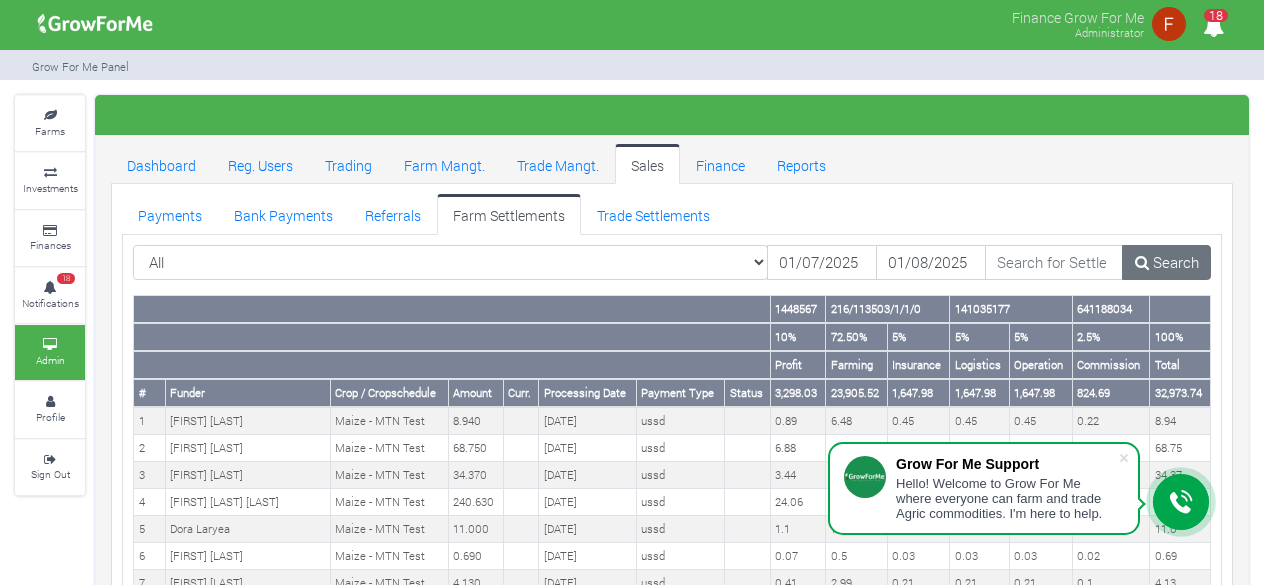 click on "Payments
Bank Payments
Referrals
Farm Settlements
Trade Settlements" at bounding box center (672, 214) 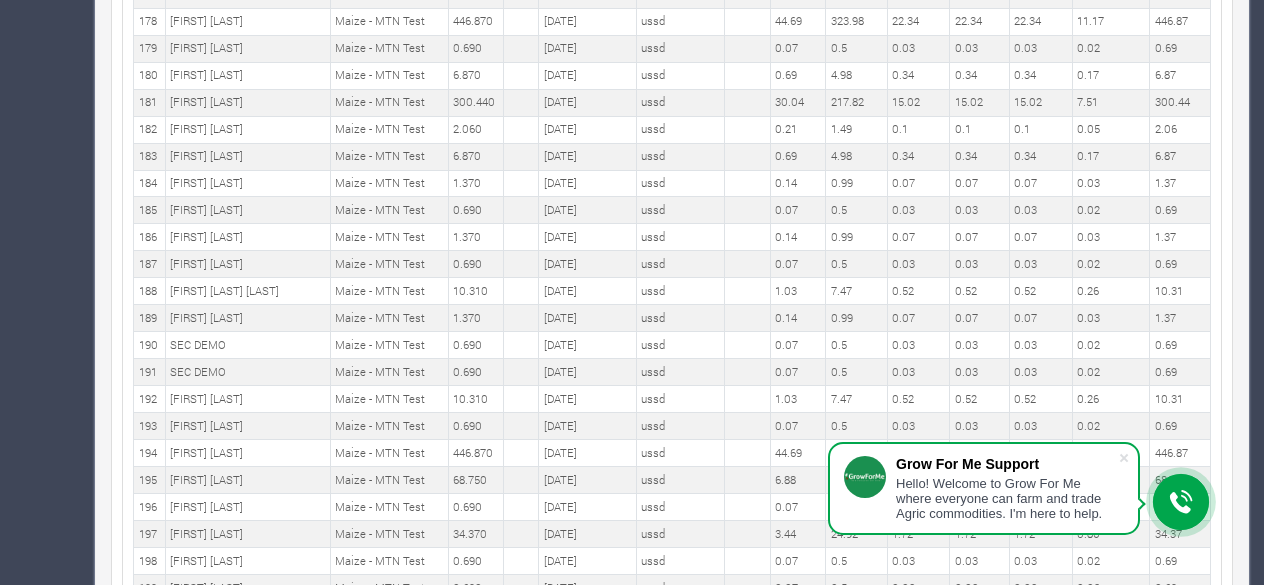 scroll, scrollTop: 5255, scrollLeft: 0, axis: vertical 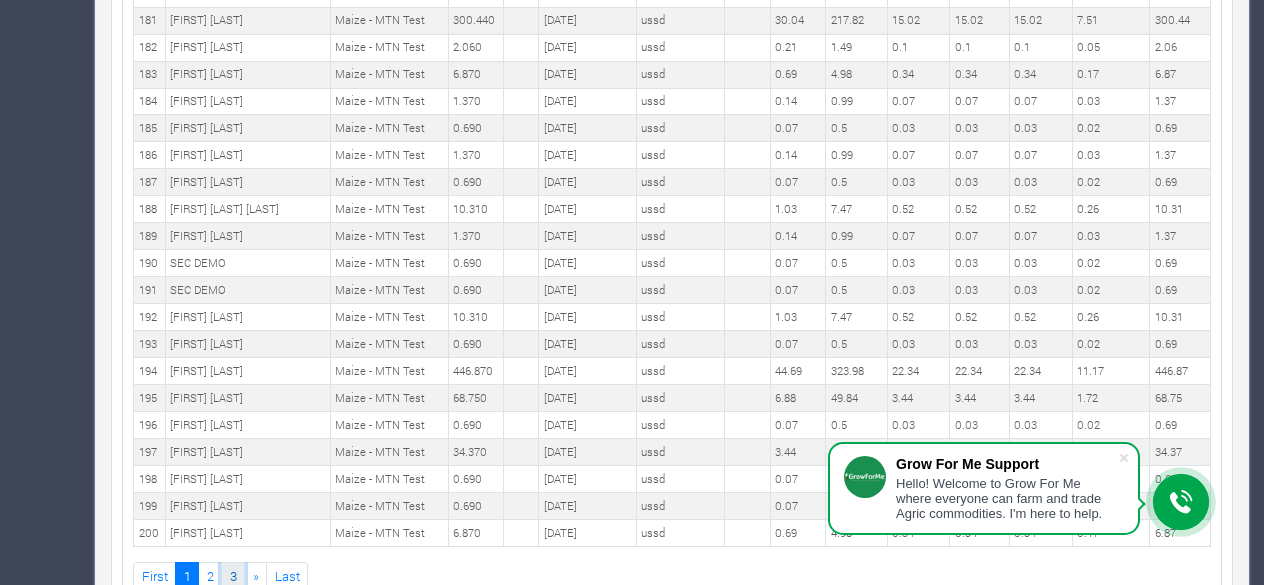 click on "3" at bounding box center [233, 576] 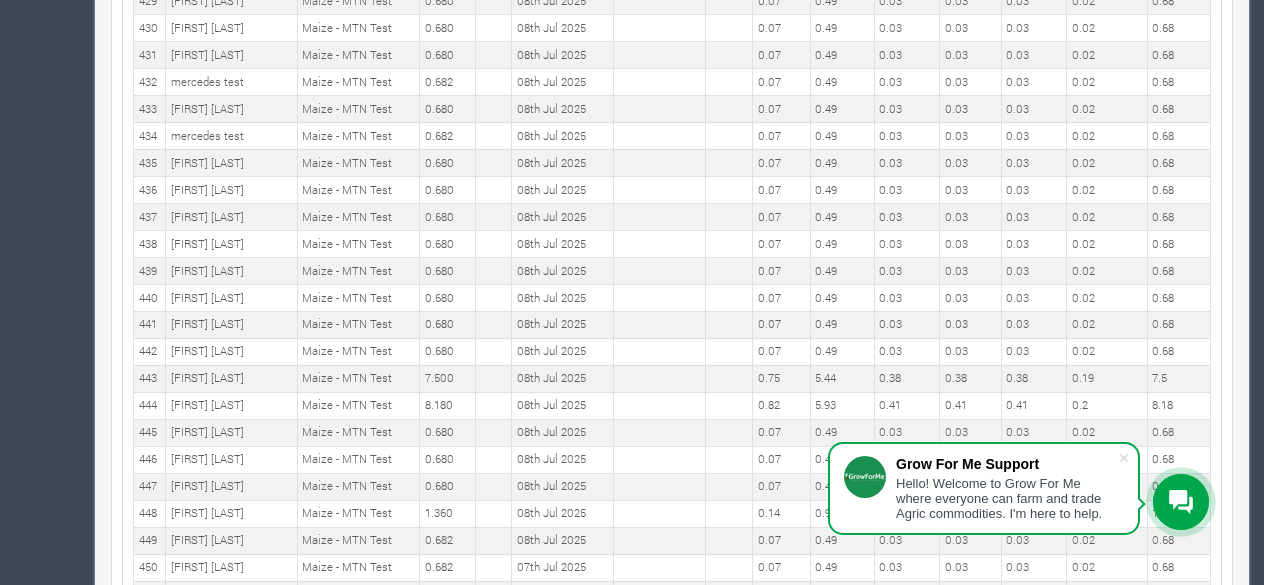 scroll, scrollTop: 1332, scrollLeft: 0, axis: vertical 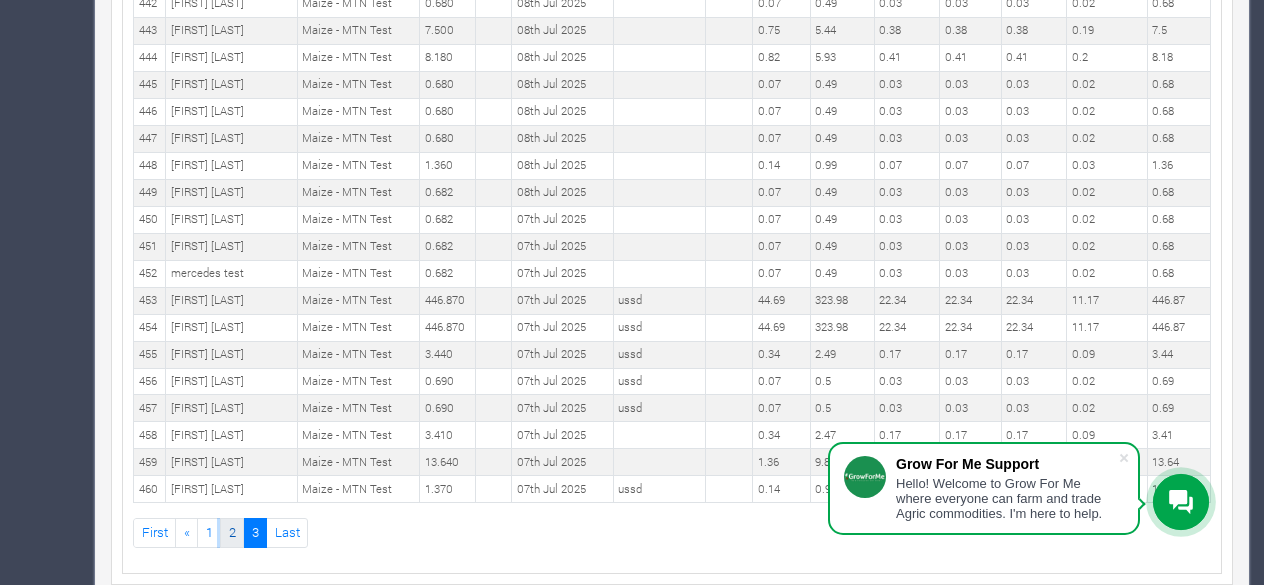 click on "2" at bounding box center (232, 532) 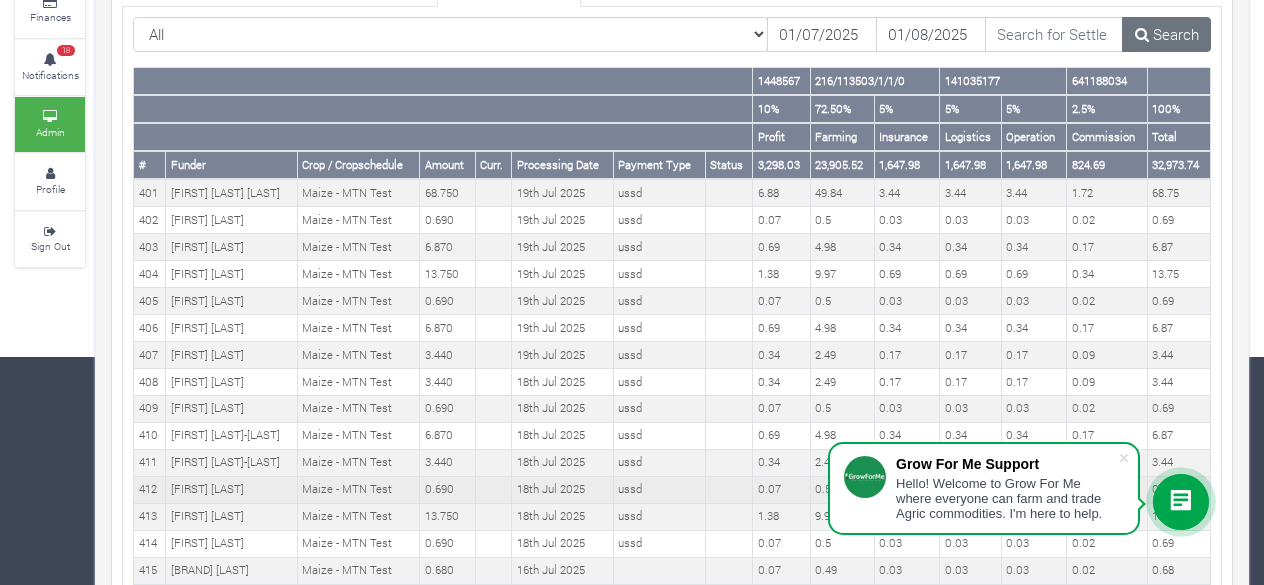 scroll, scrollTop: 116, scrollLeft: 0, axis: vertical 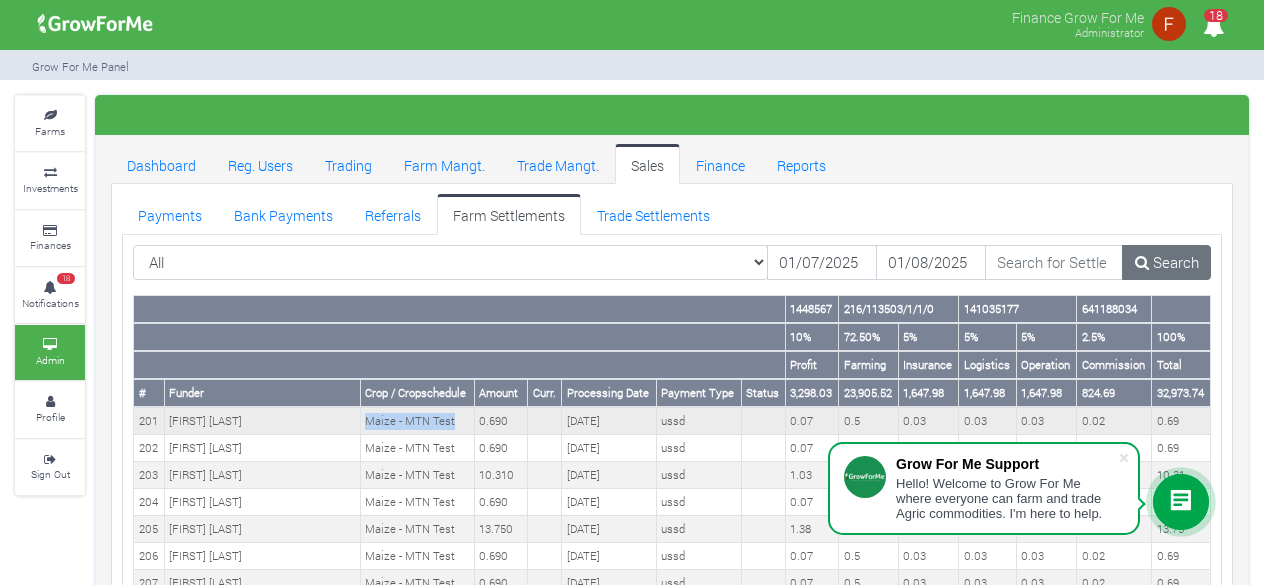 copy on "Maize
- MTN Test" 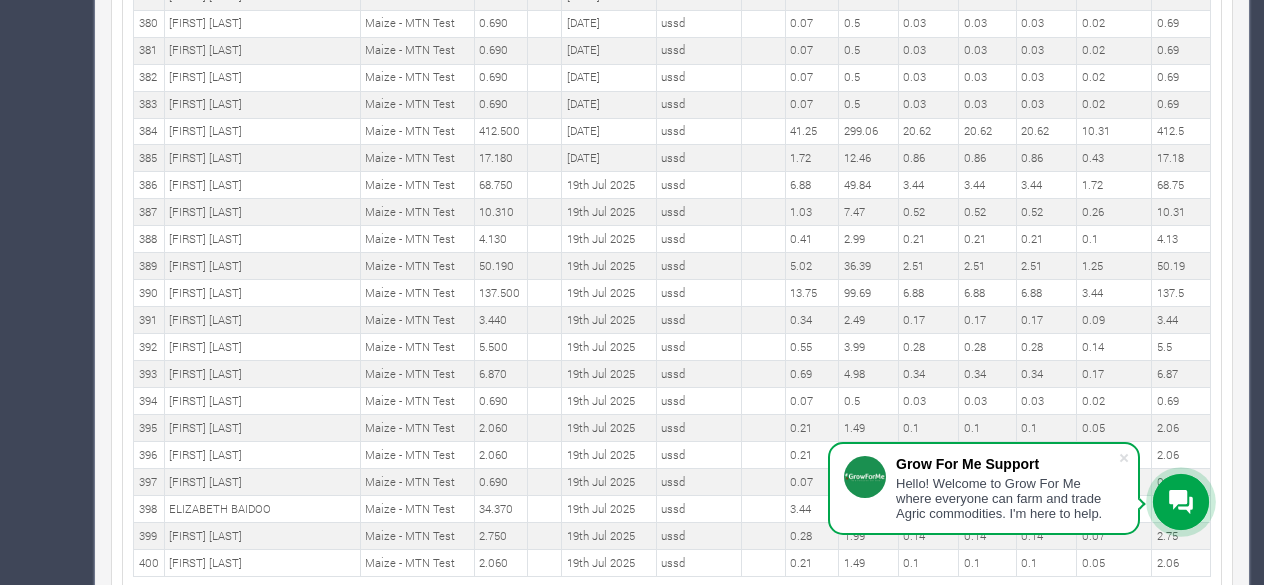 scroll, scrollTop: 5306, scrollLeft: 0, axis: vertical 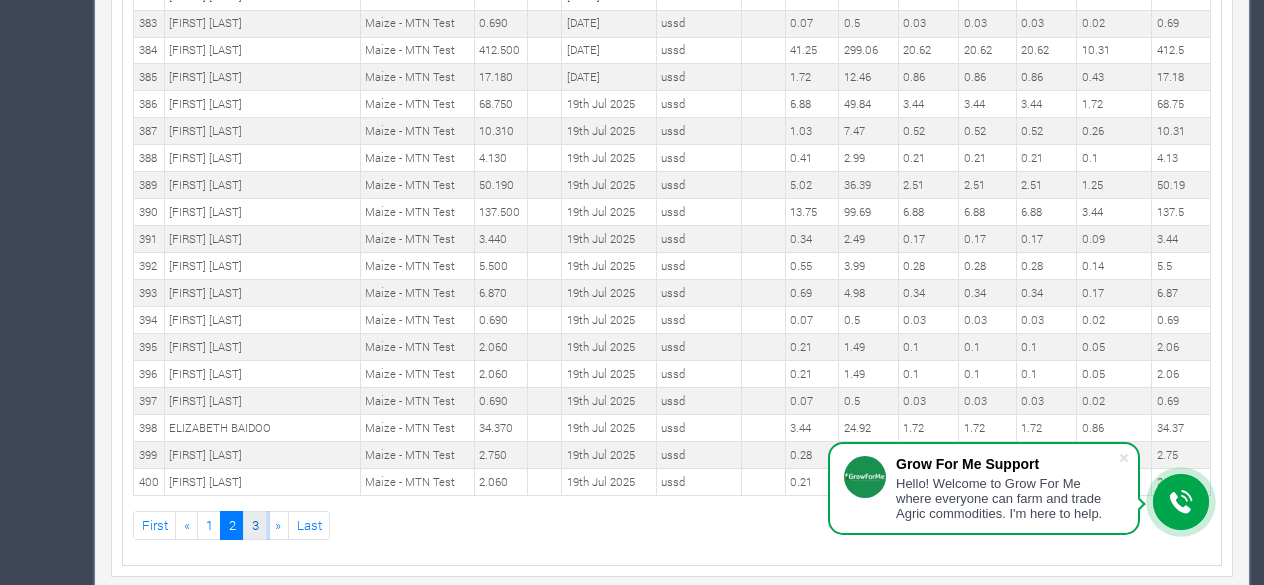 click on "3" at bounding box center [255, 525] 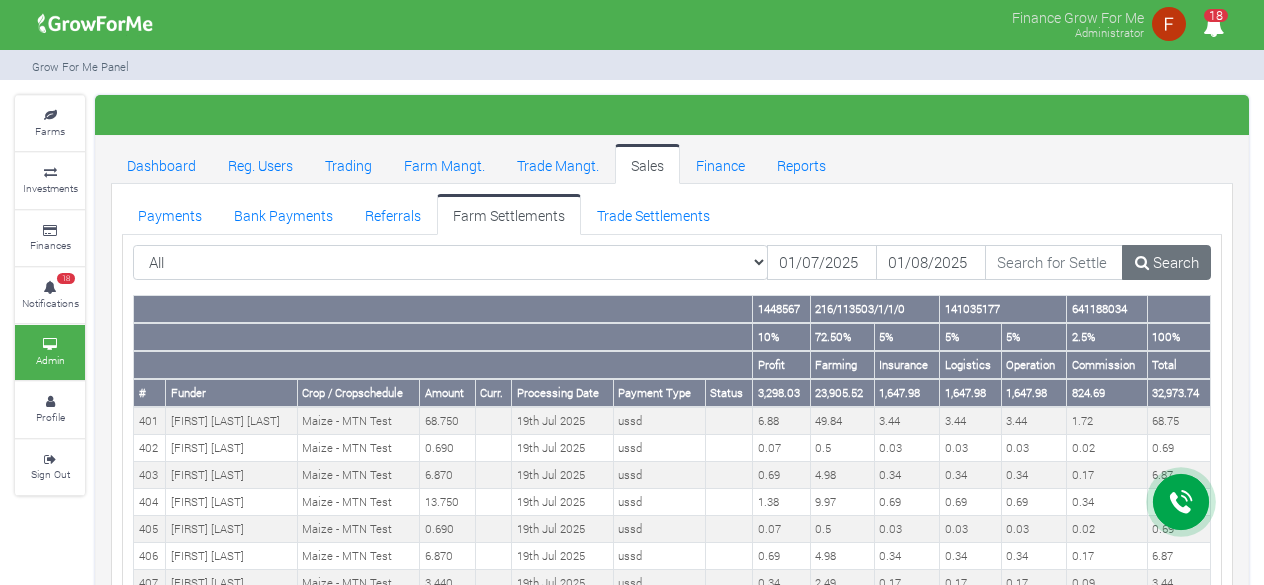 scroll, scrollTop: 1000, scrollLeft: 0, axis: vertical 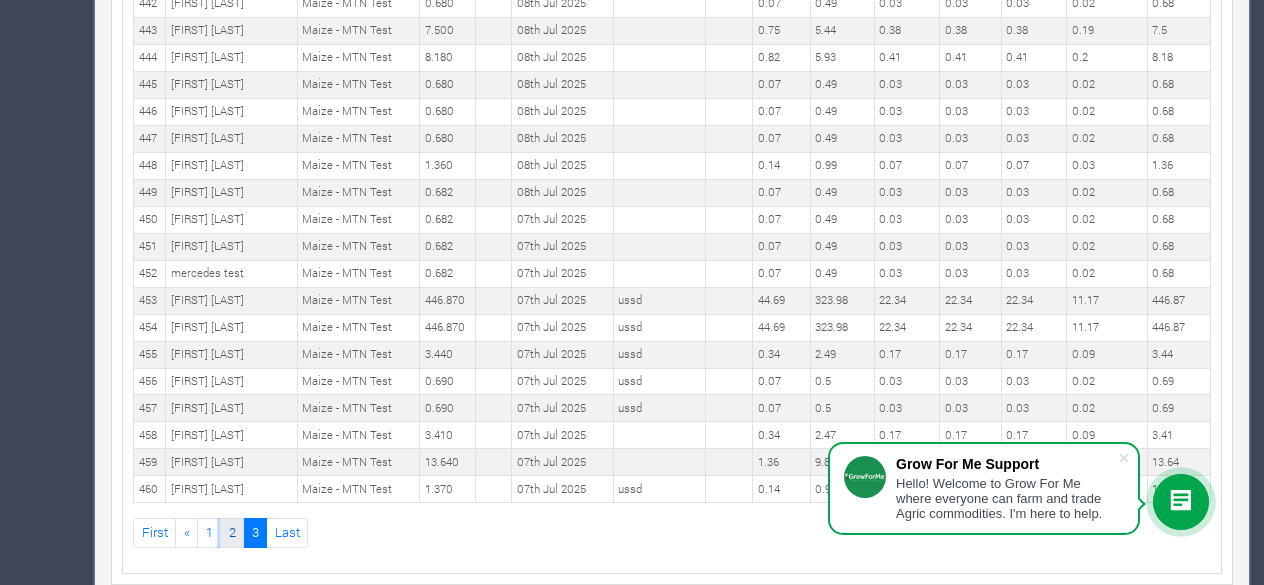 click on "2" at bounding box center [232, 532] 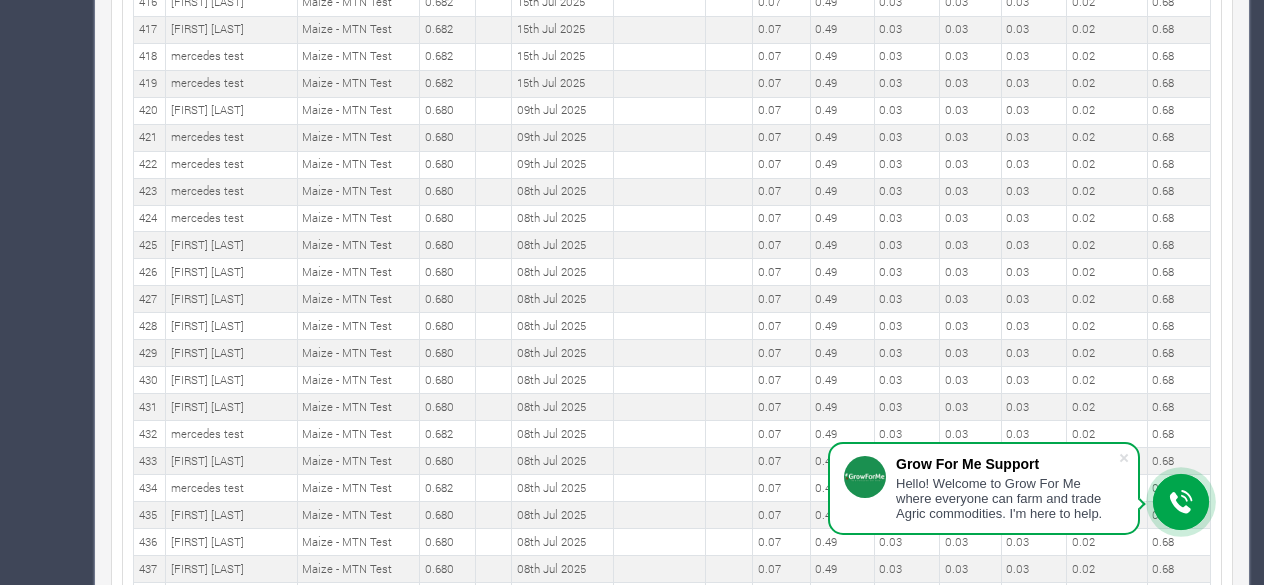 scroll, scrollTop: 700, scrollLeft: 0, axis: vertical 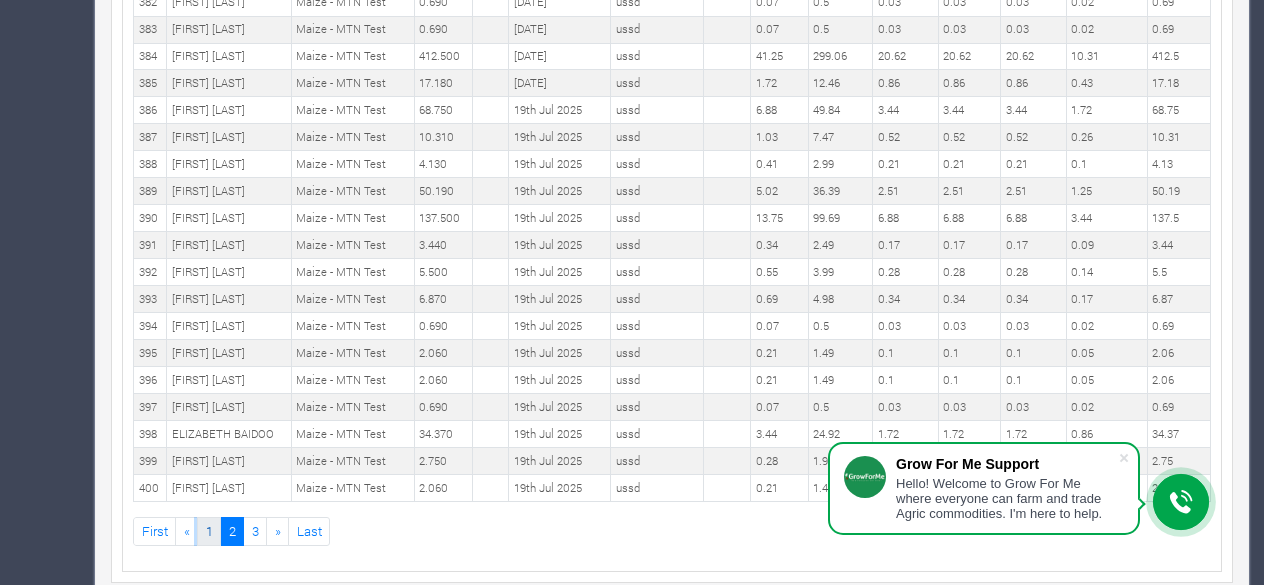 click on "1" at bounding box center (209, 531) 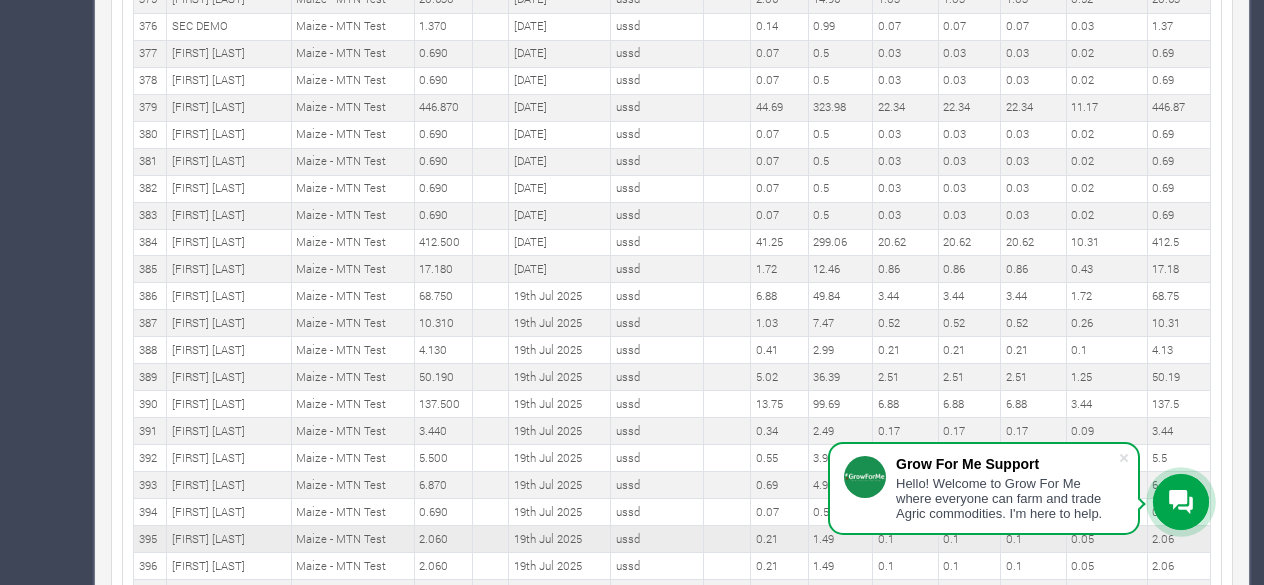 scroll, scrollTop: 5100, scrollLeft: 0, axis: vertical 